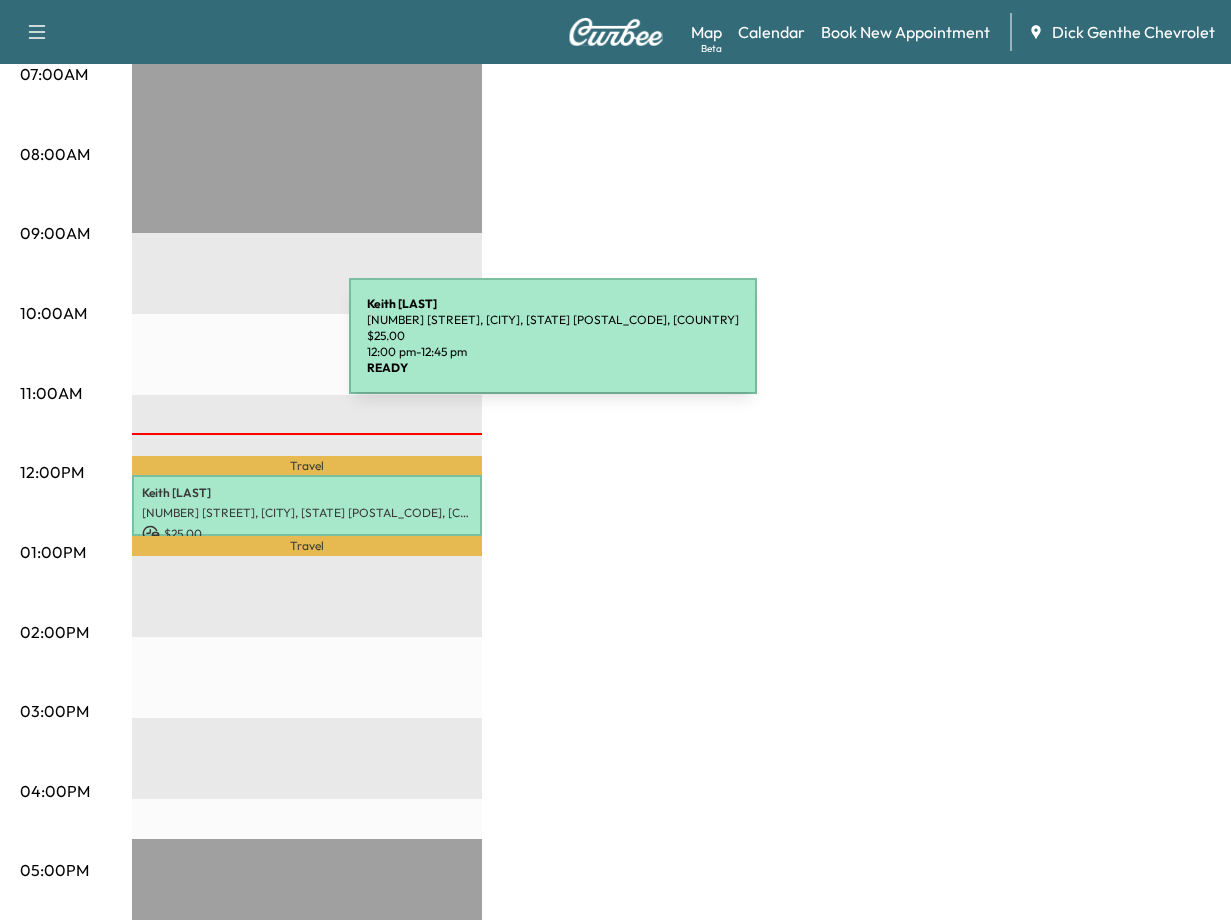 scroll, scrollTop: 0, scrollLeft: 0, axis: both 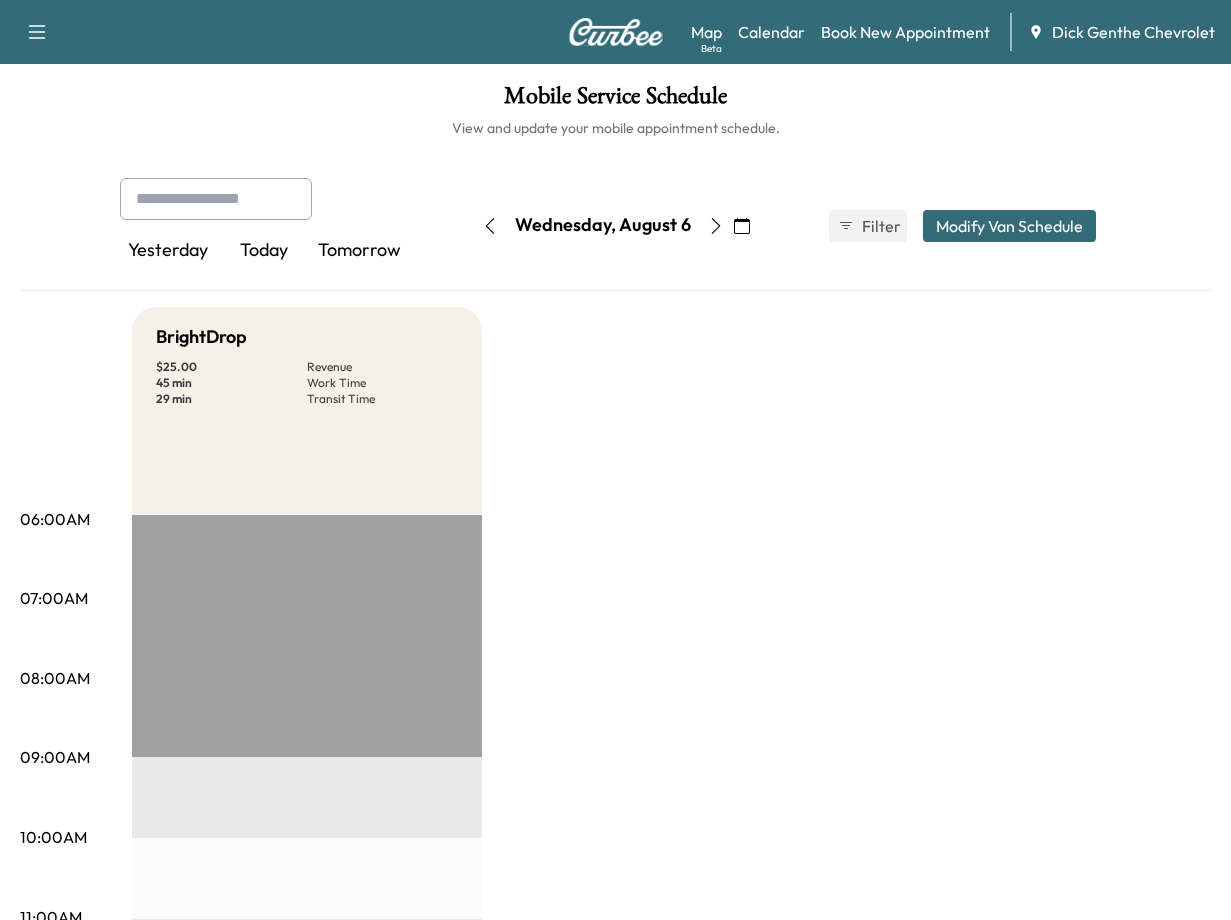 click on "Today" at bounding box center (264, 251) 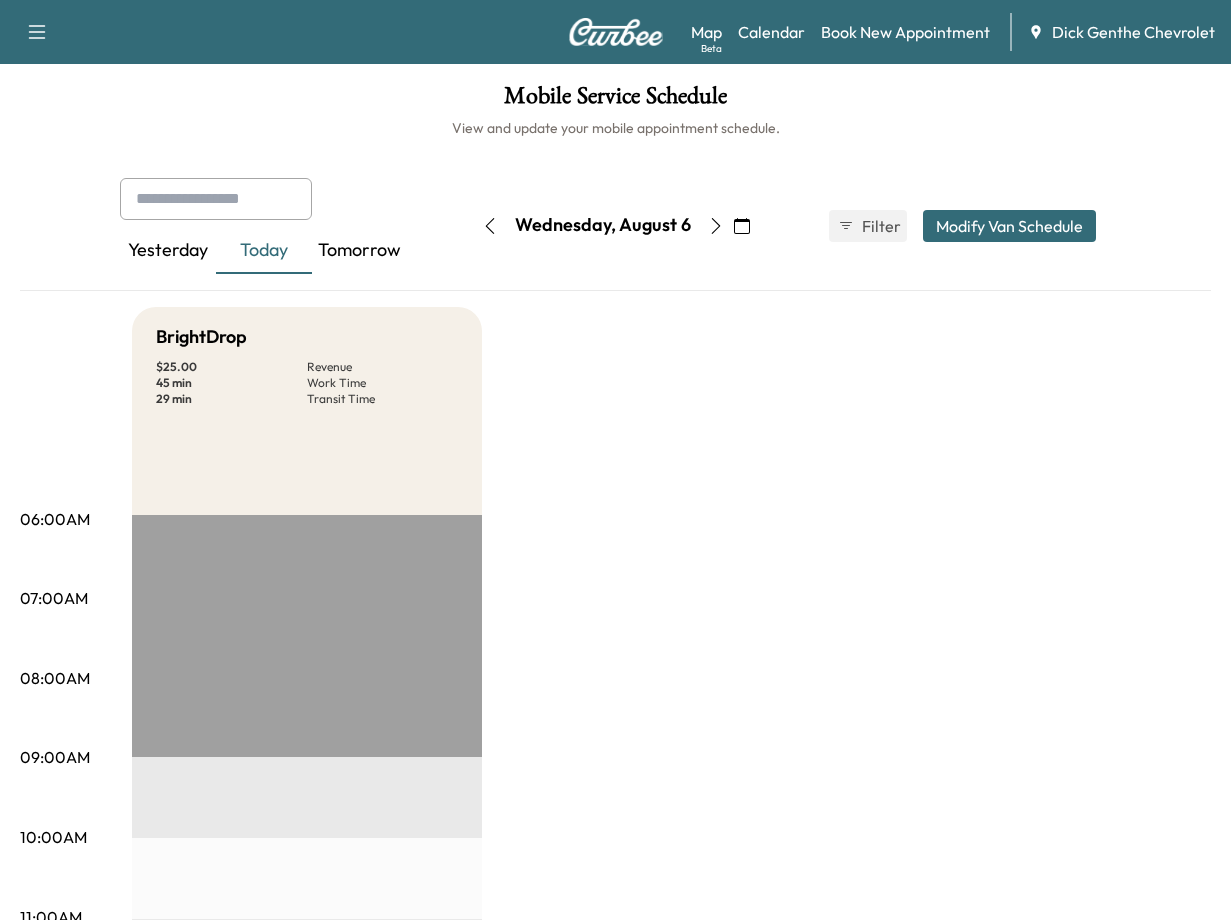 click on "Today" at bounding box center [264, 251] 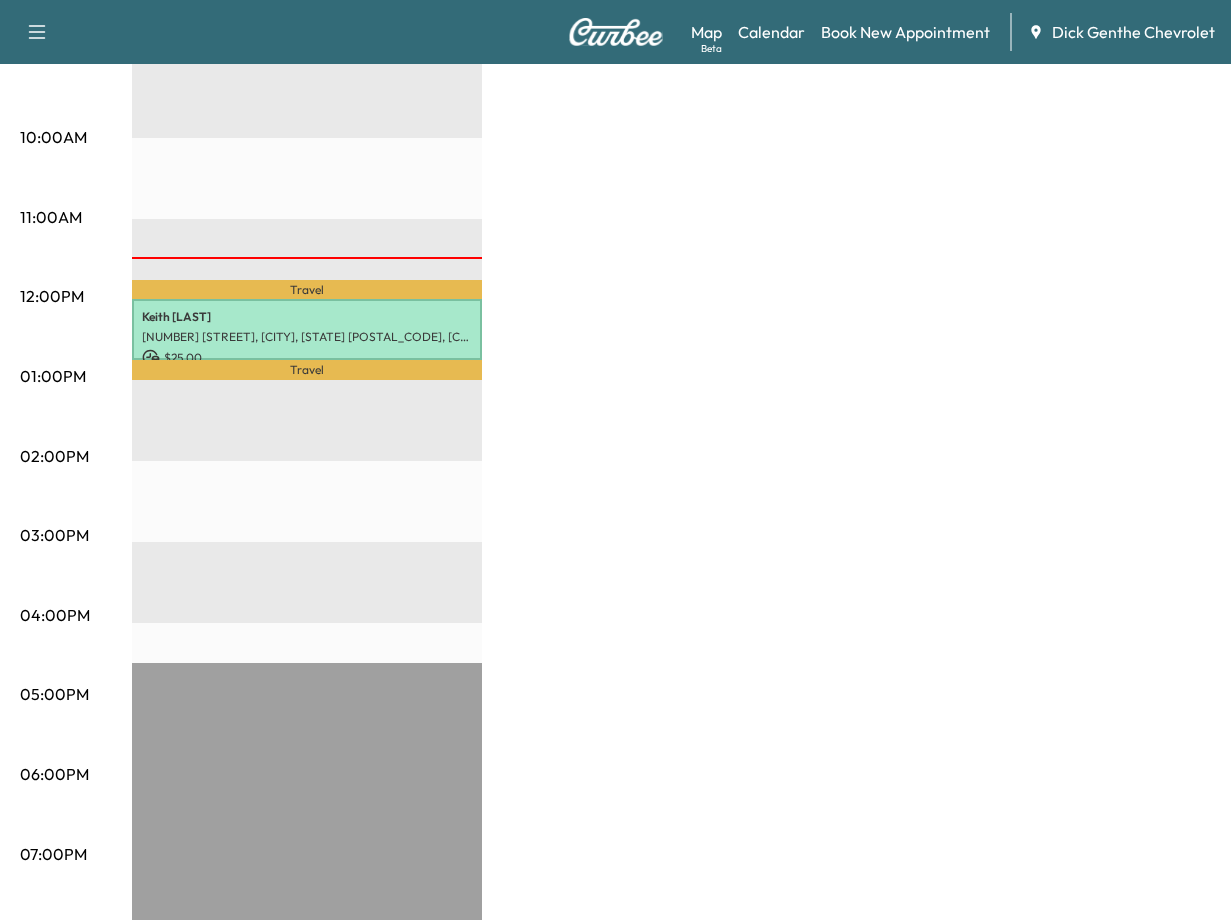 click on "BrightDrop $ 25.00 Revenue 45 min Work Time 29 min Transit Time Travel [FIRST]   [LAST] [NUMBER] [STREET], [CITY], [STATE] [POSTAL_CODE], [COUNTRY]    $ 25.00 12:00 pm  -  12:45 pm Travel EST Start" at bounding box center (671, 357) 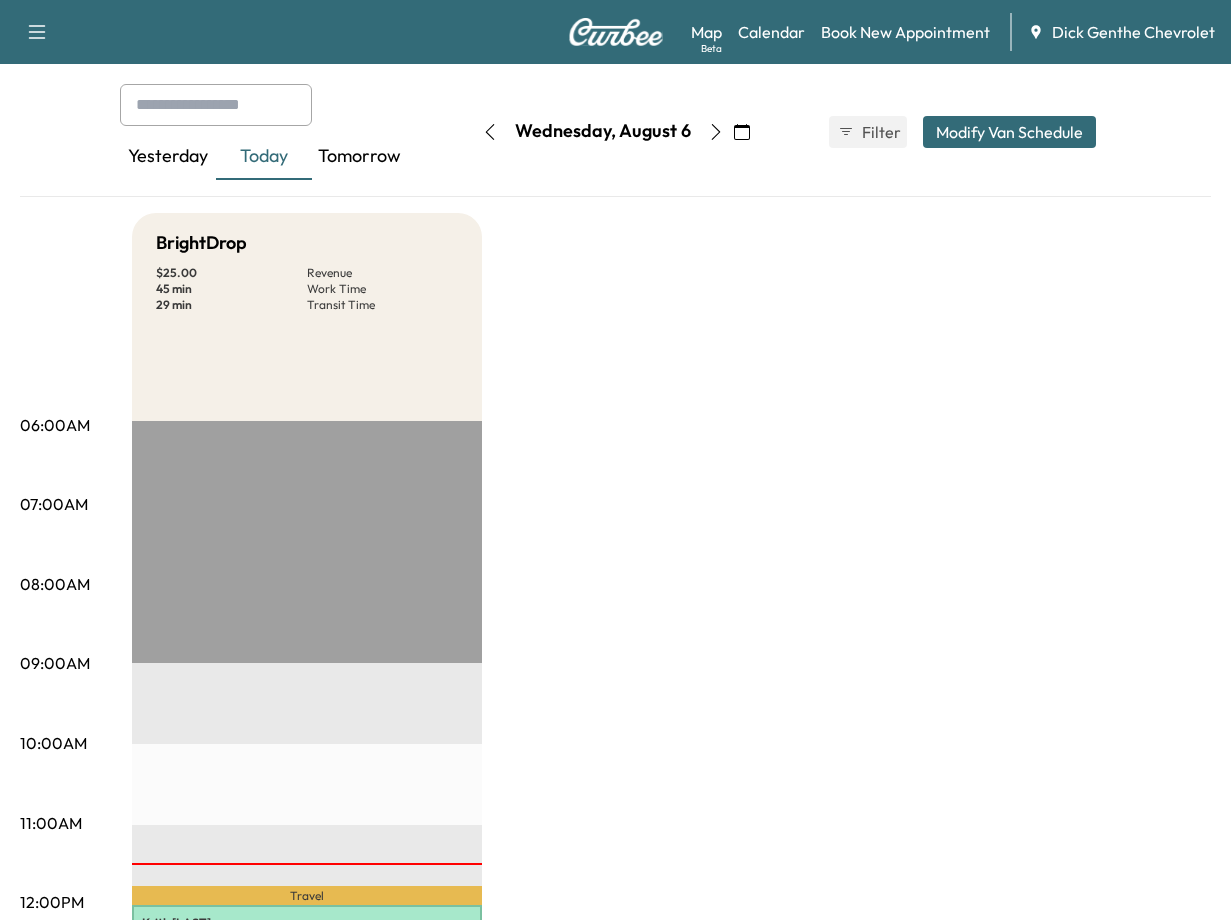 scroll, scrollTop: 0, scrollLeft: 0, axis: both 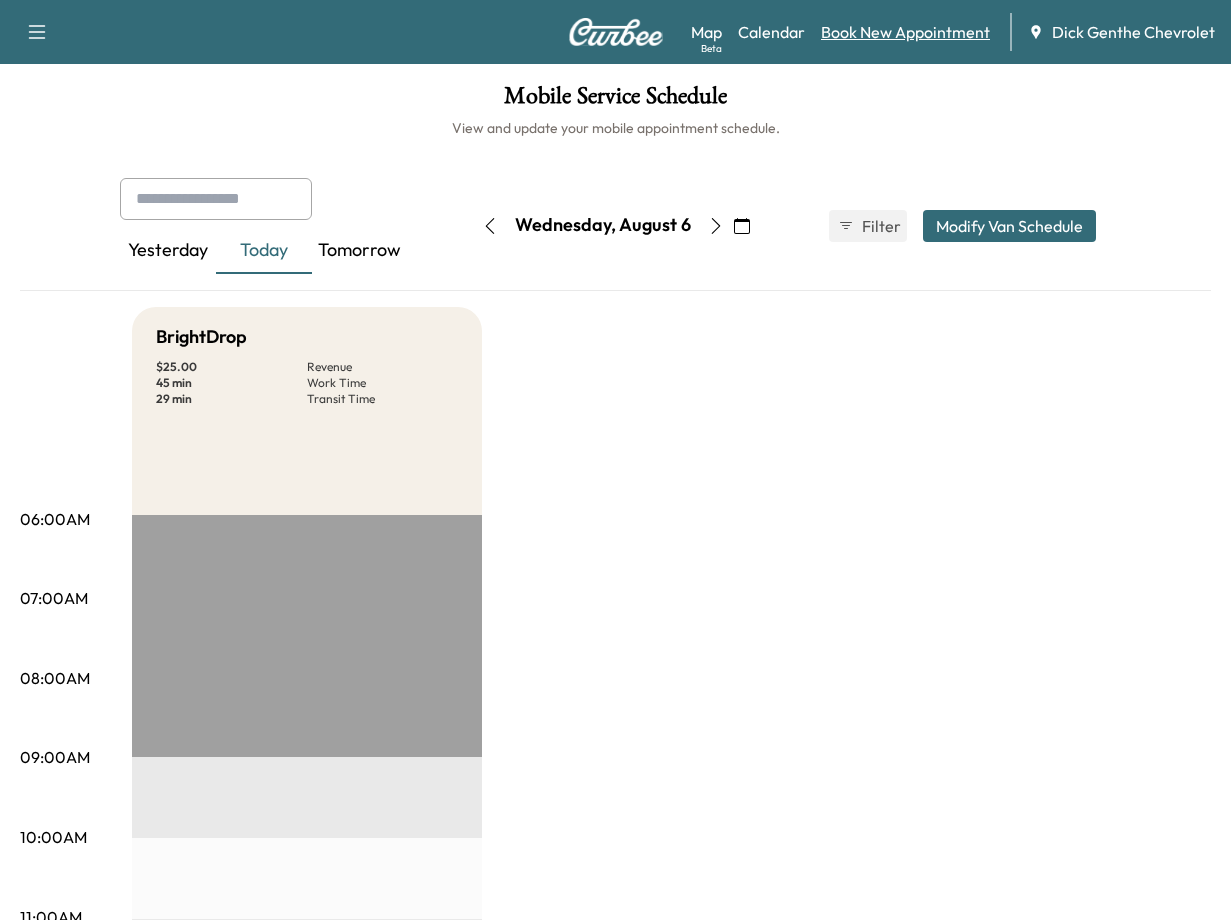 click on "Book New Appointment" at bounding box center (905, 32) 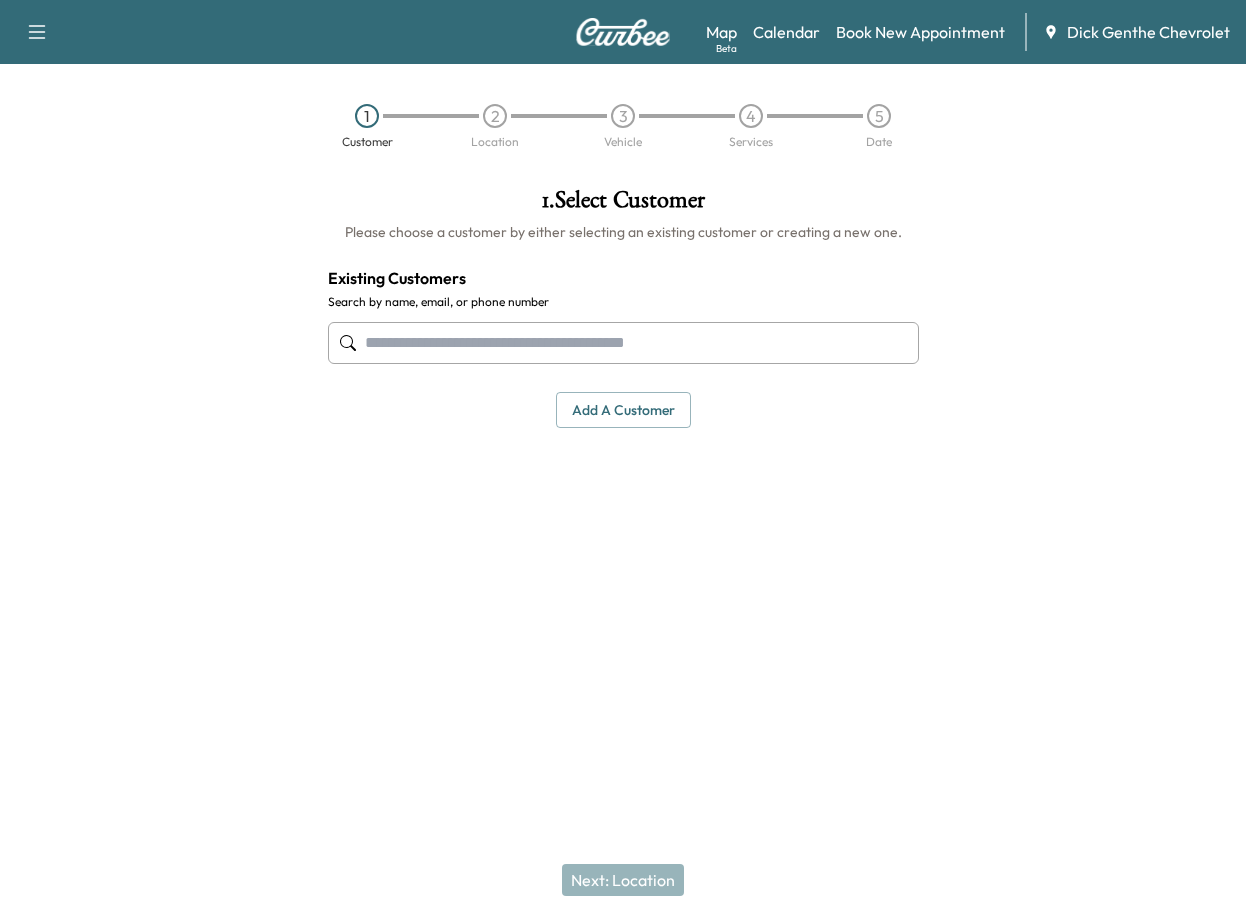 click at bounding box center [623, 343] 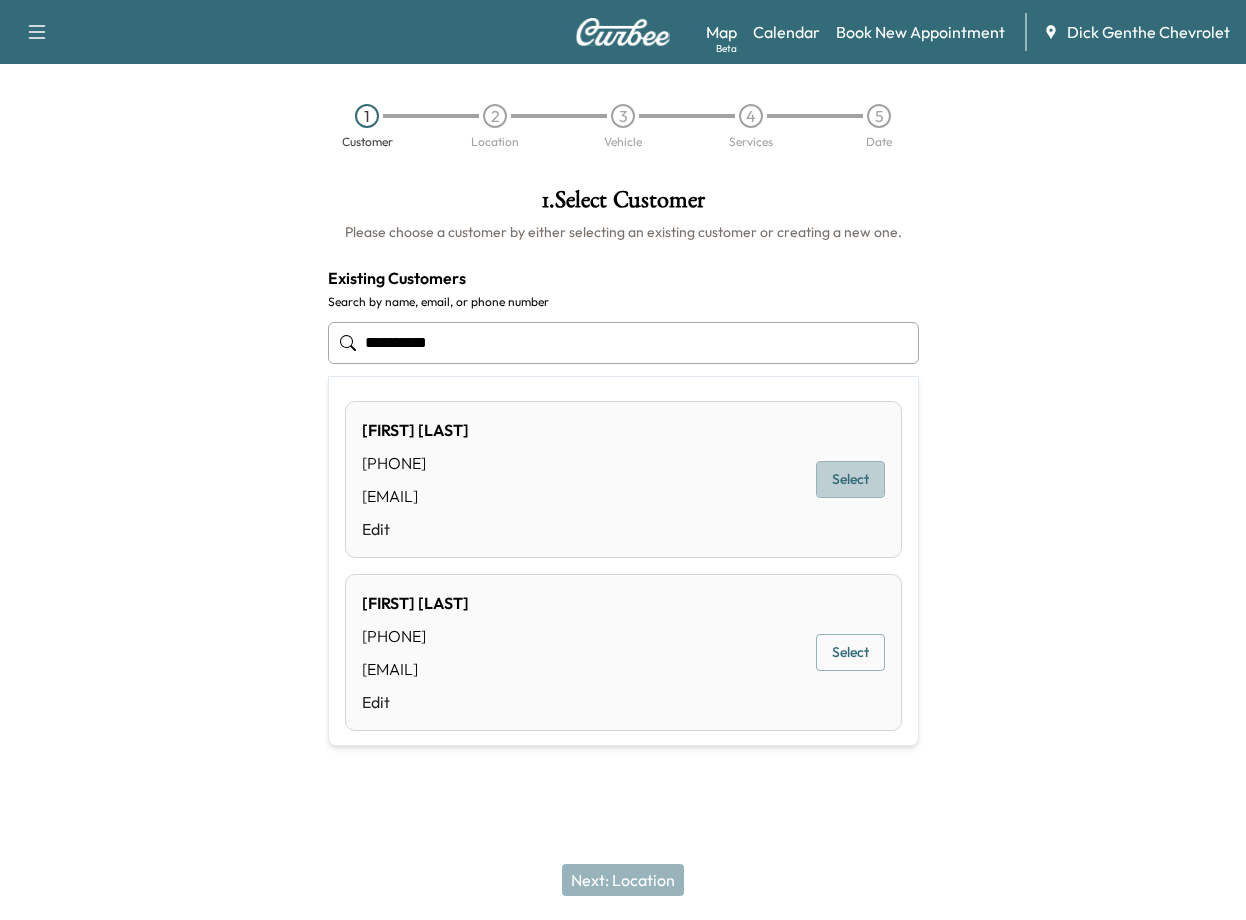 click on "Select" at bounding box center [850, 479] 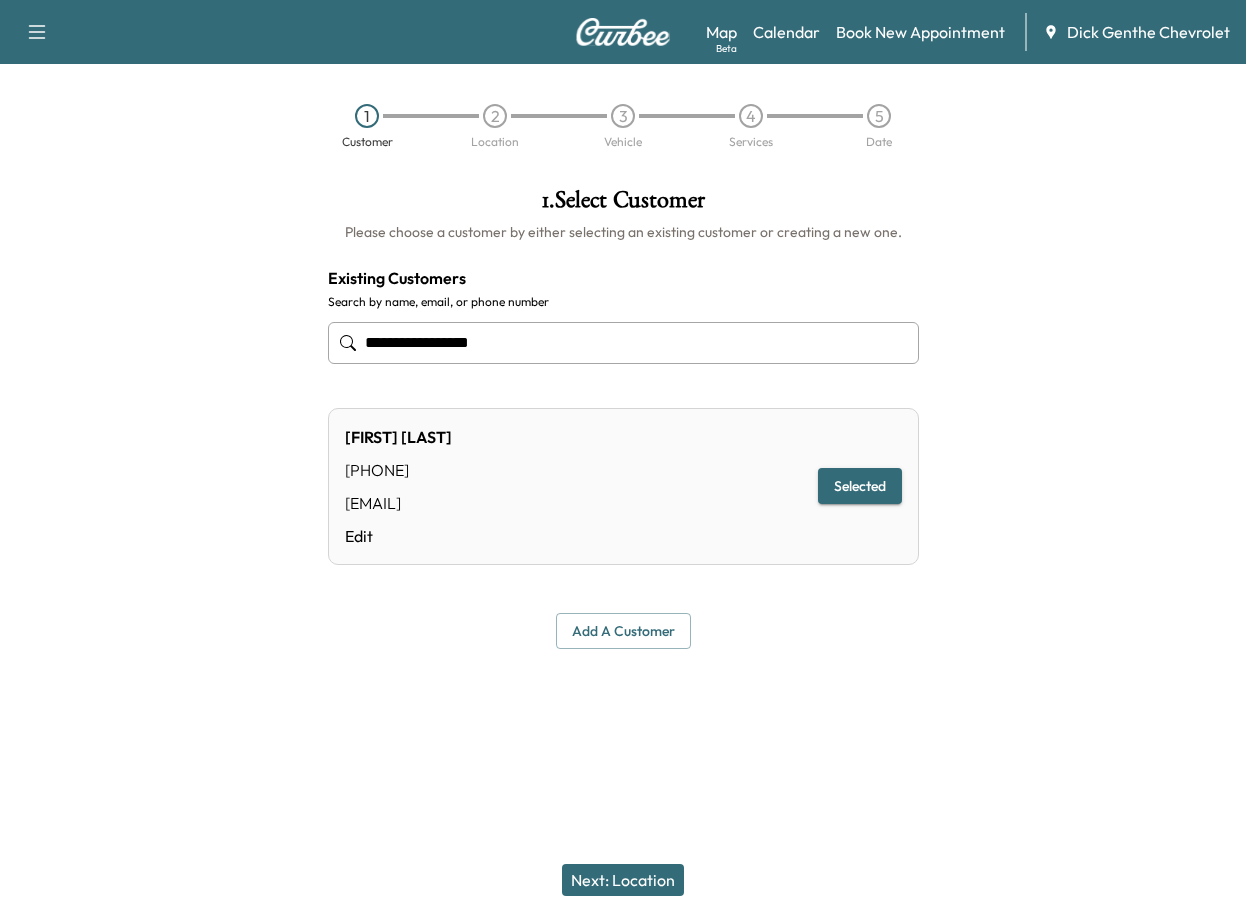 type on "**********" 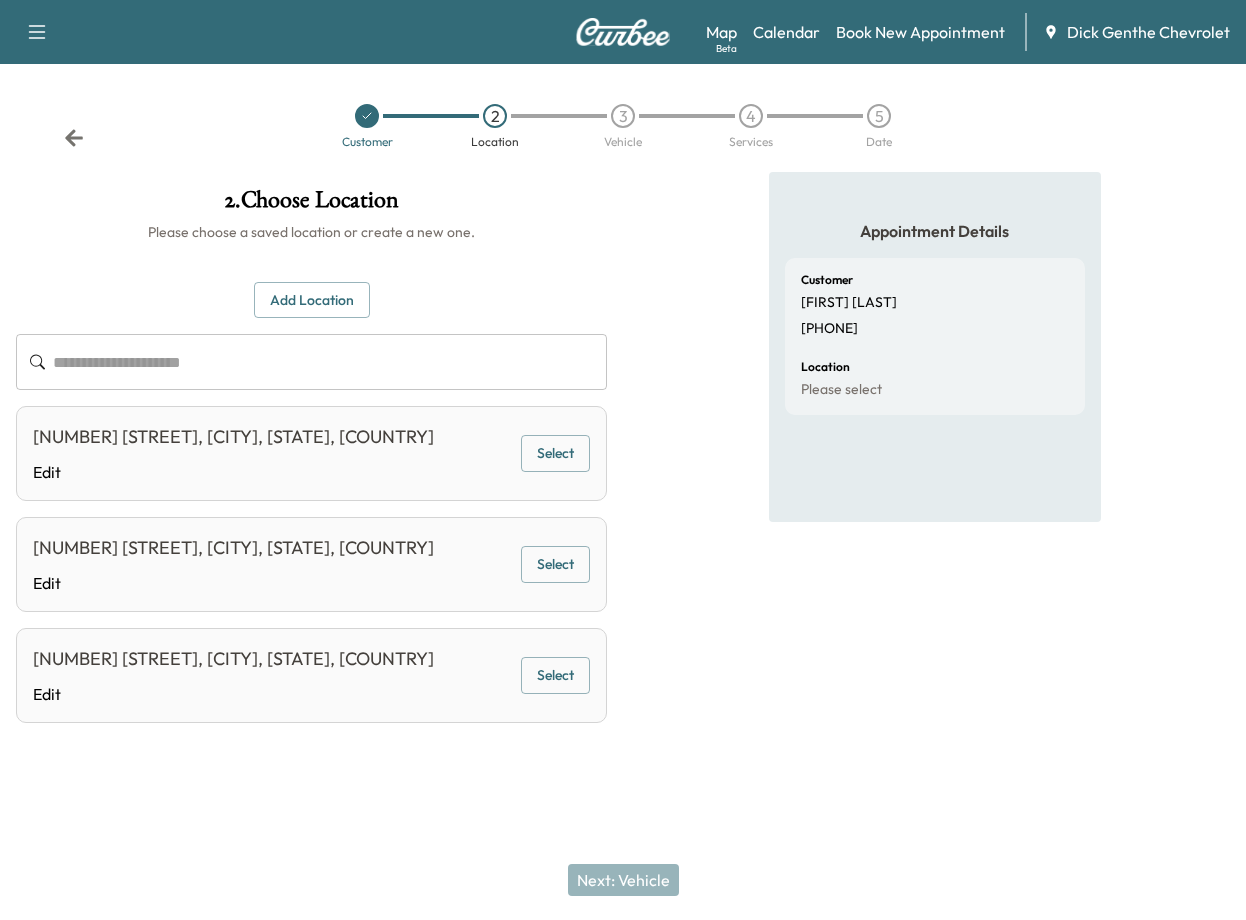 click on "Select" at bounding box center (555, 453) 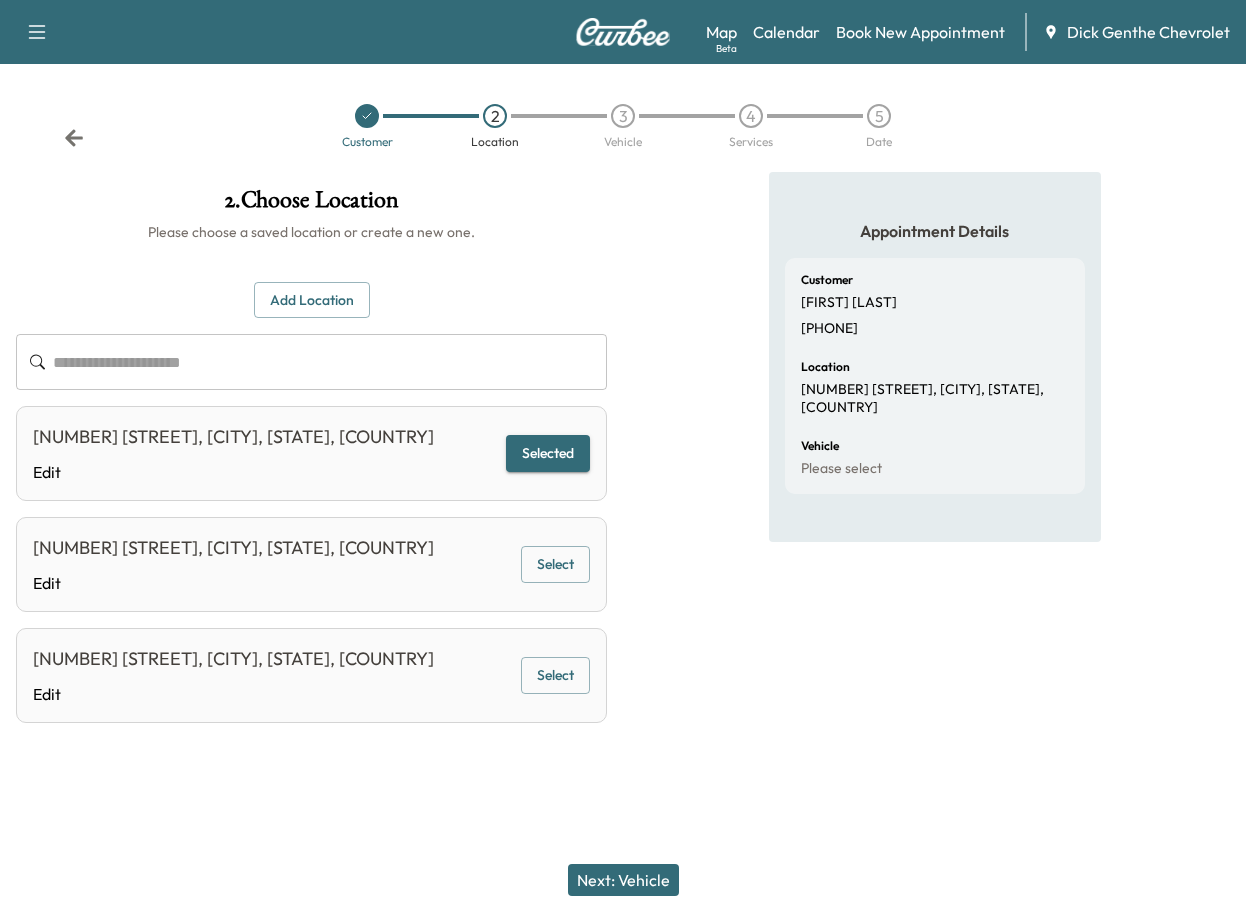click on "Next: Vehicle" at bounding box center [623, 880] 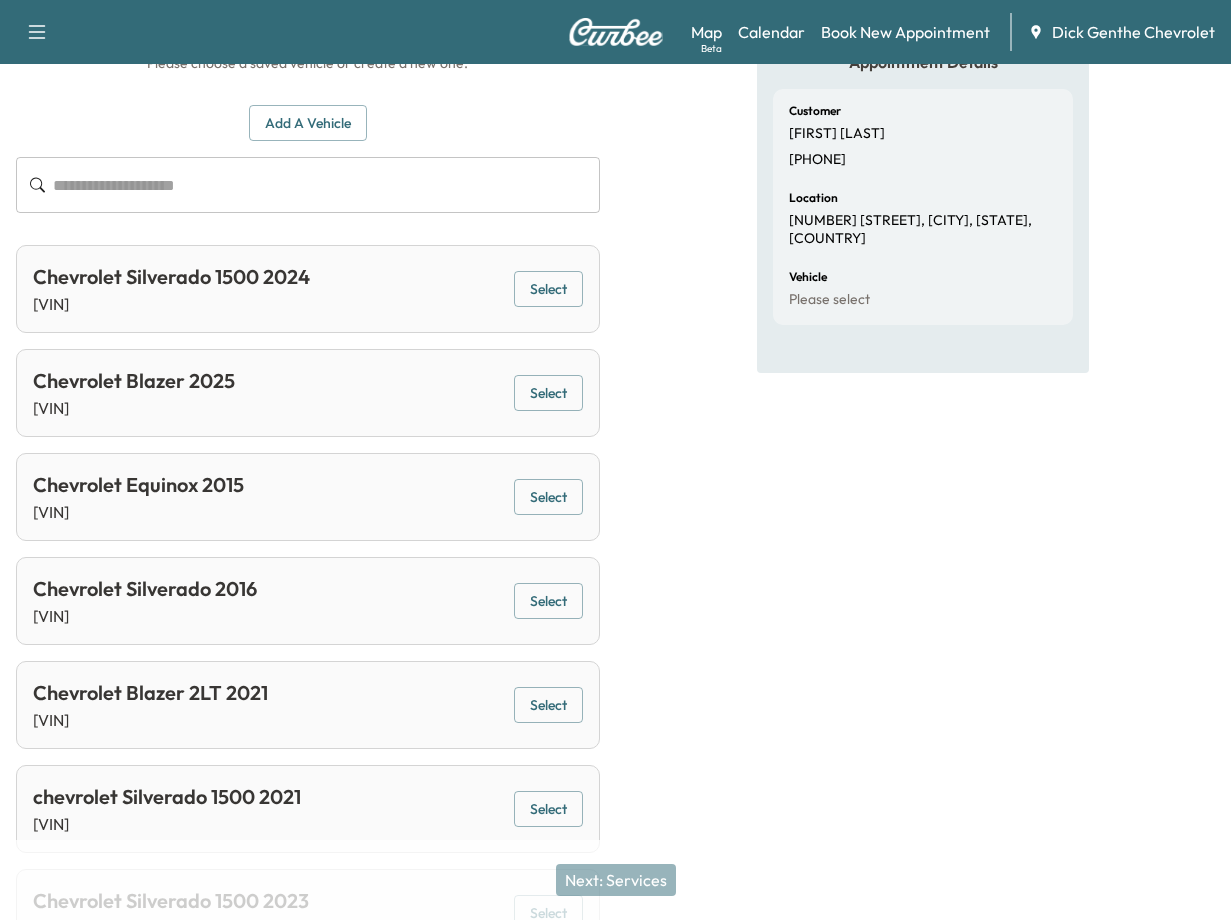 scroll, scrollTop: 0, scrollLeft: 0, axis: both 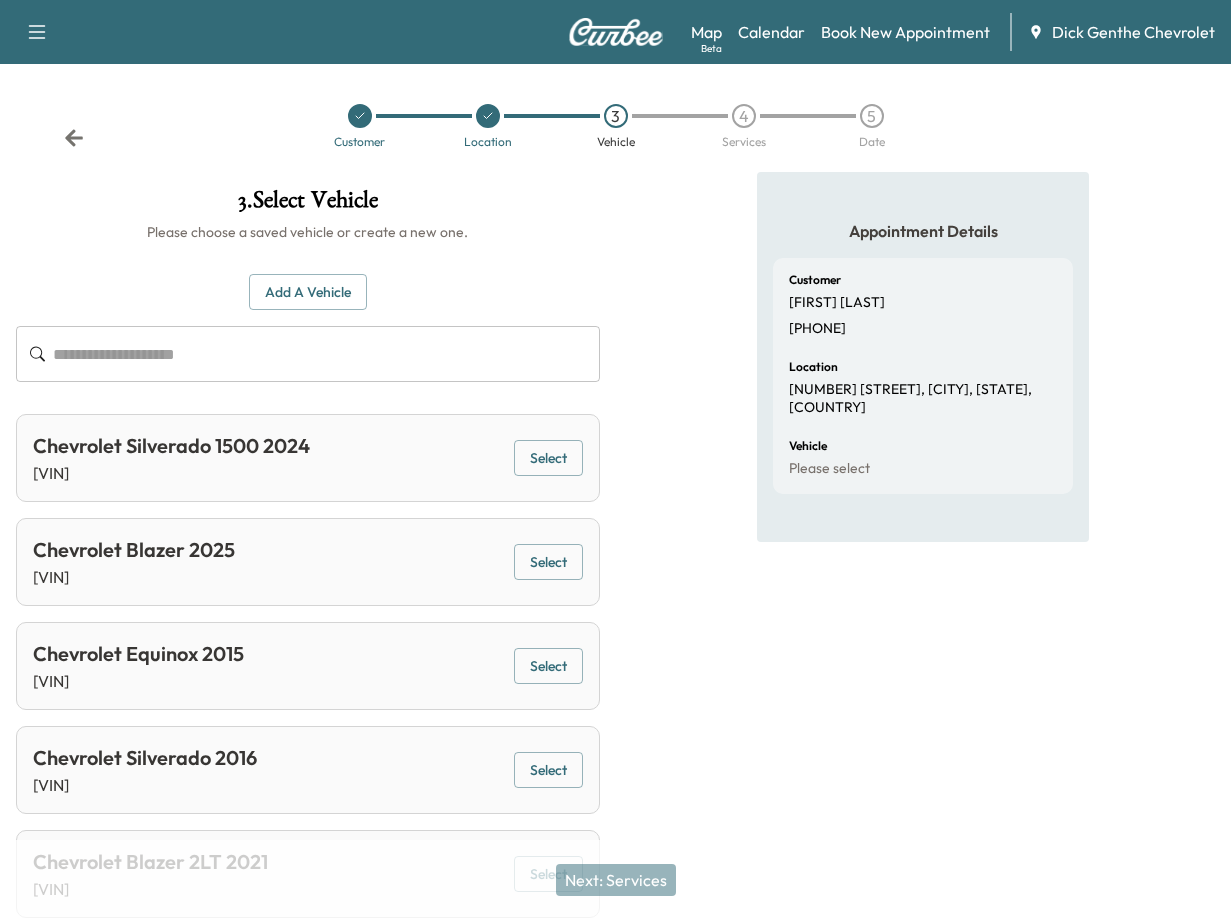 click on "Select" at bounding box center (548, 458) 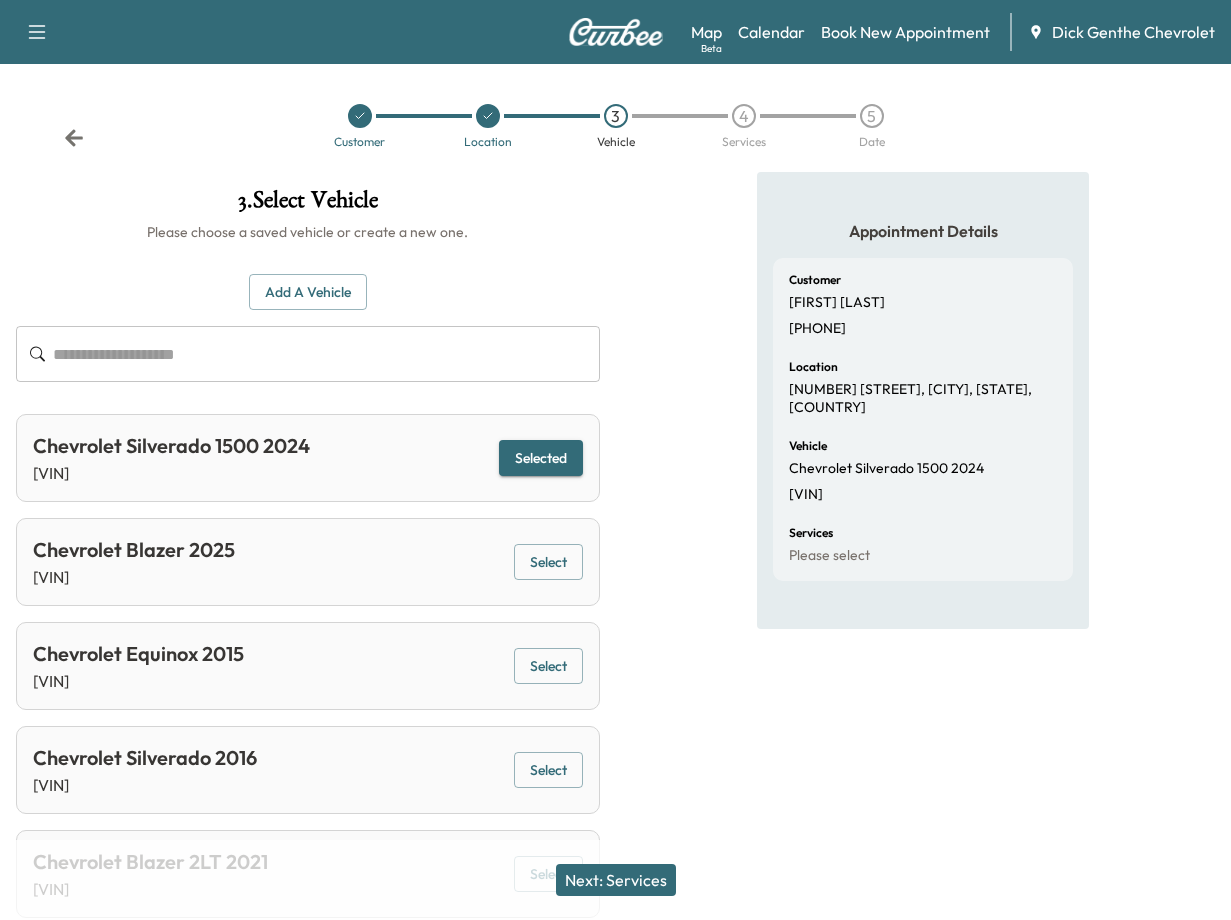 click on "Next: Services" at bounding box center (616, 880) 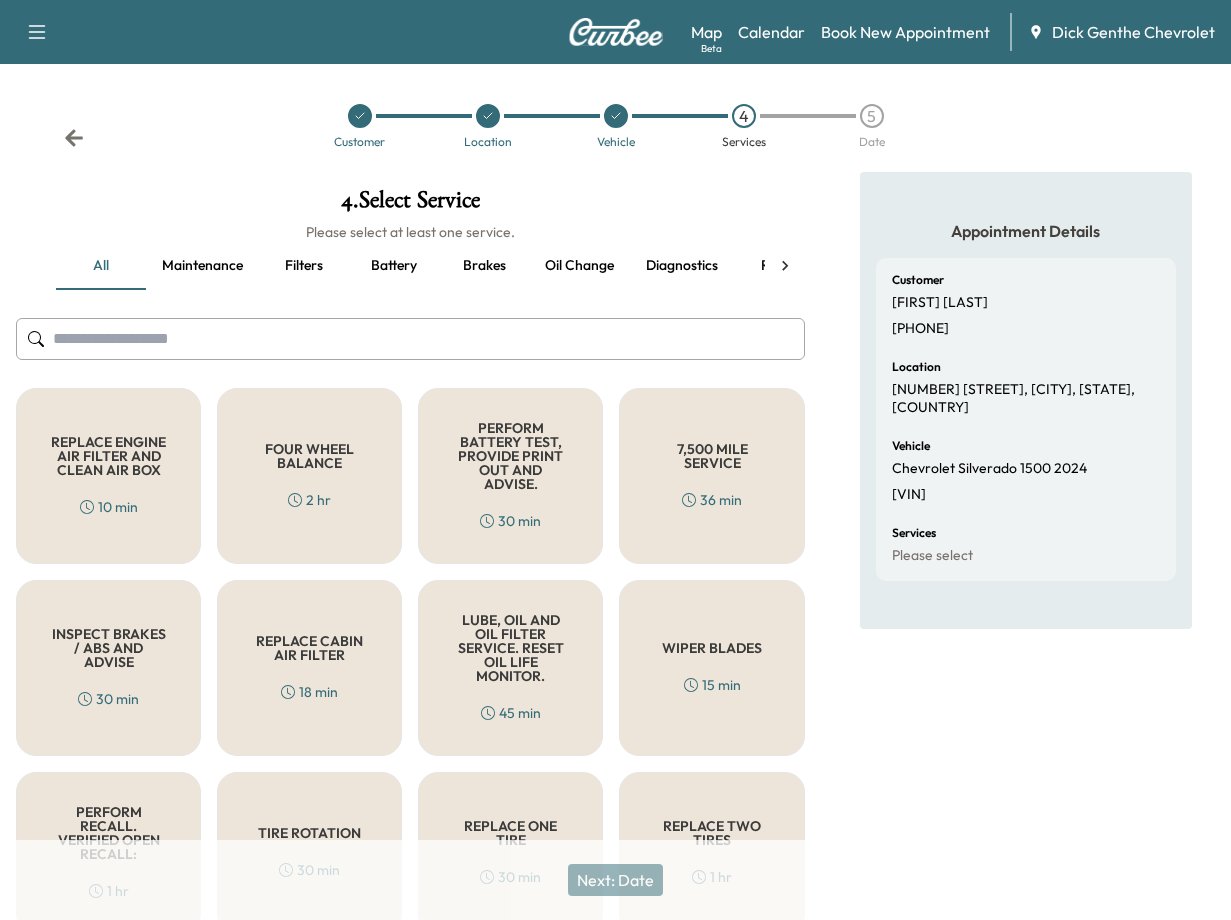 click on "Oil Change" at bounding box center (579, 266) 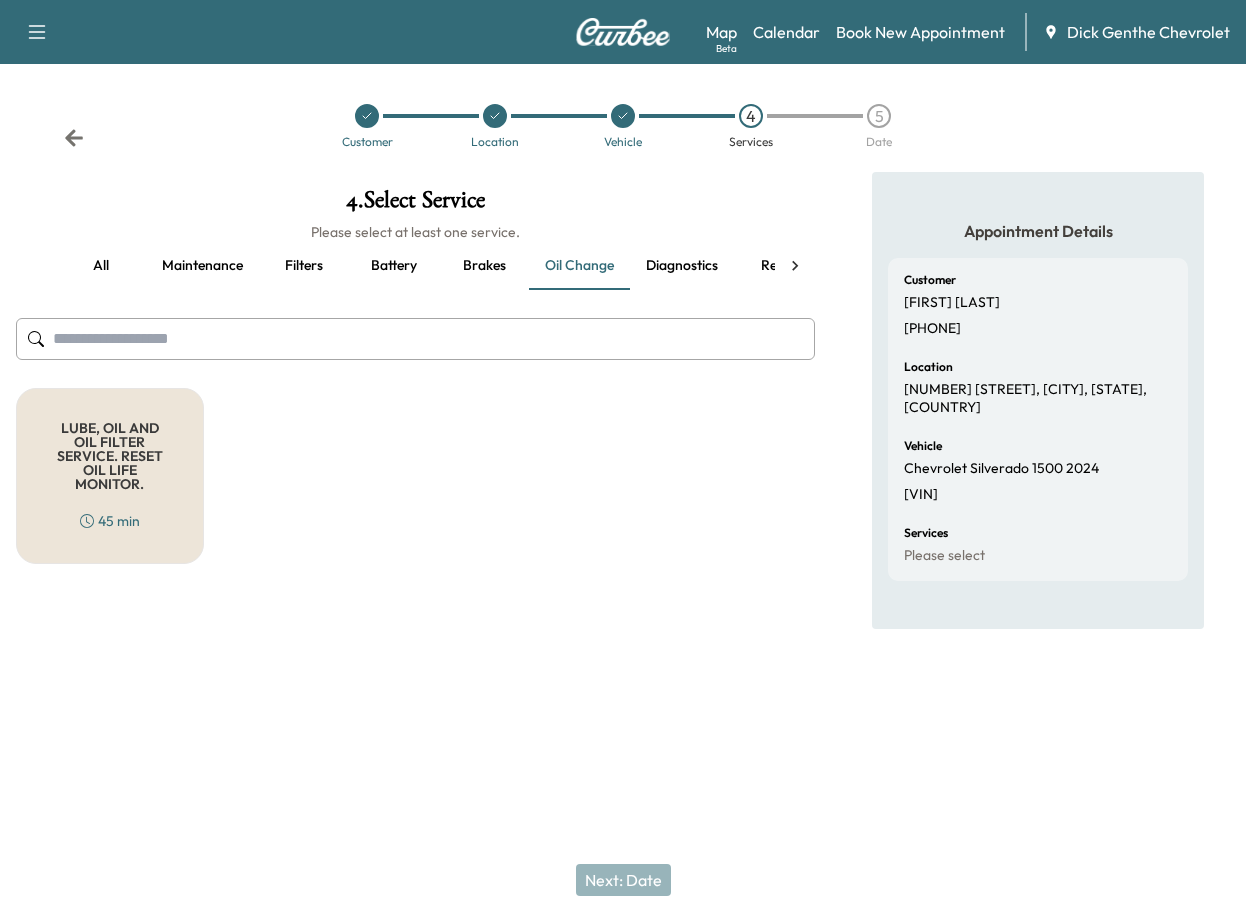 click on "LUBE, OIL AND OIL FILTER SERVICE. RESET OIL LIFE MONITOR." at bounding box center (110, 456) 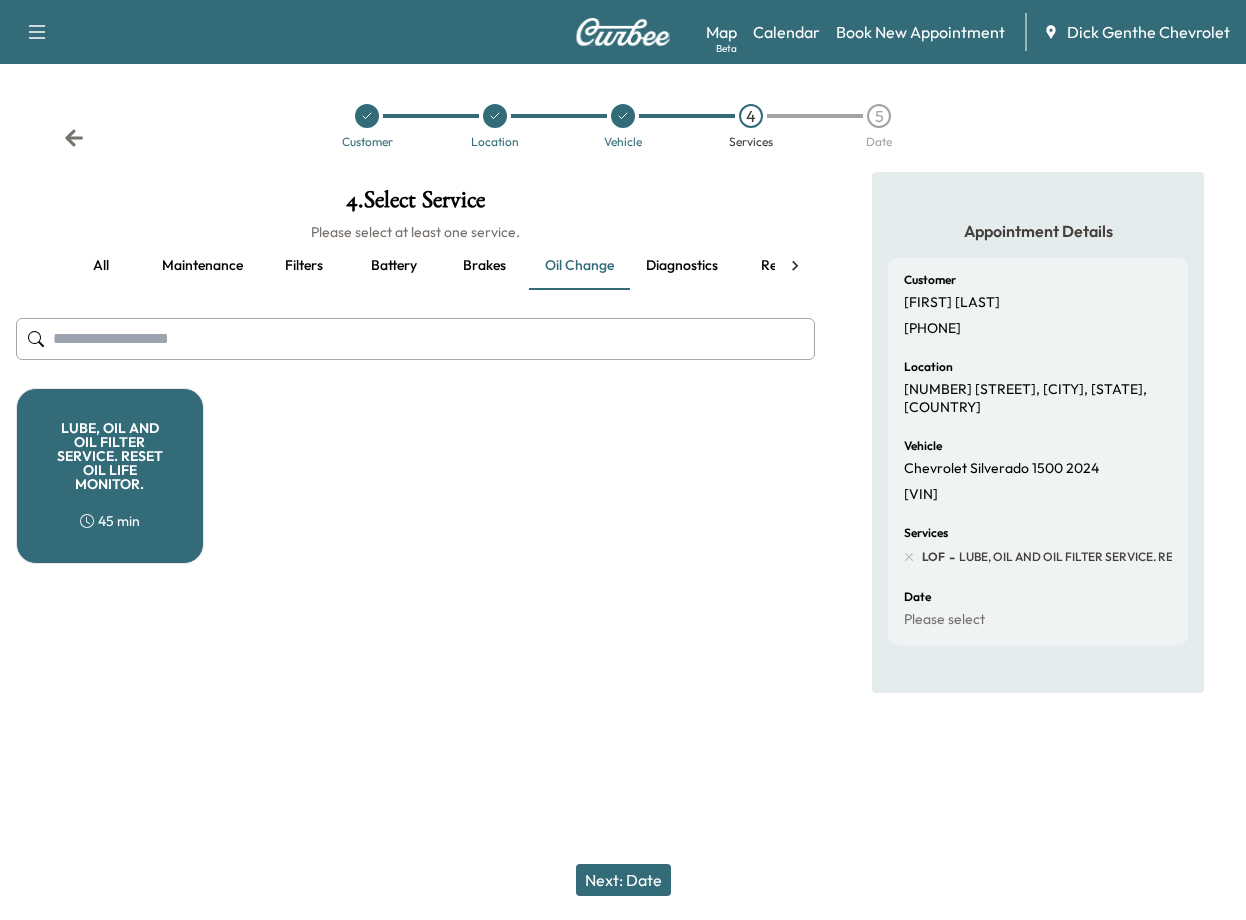 click on "Next: Date" at bounding box center (623, 880) 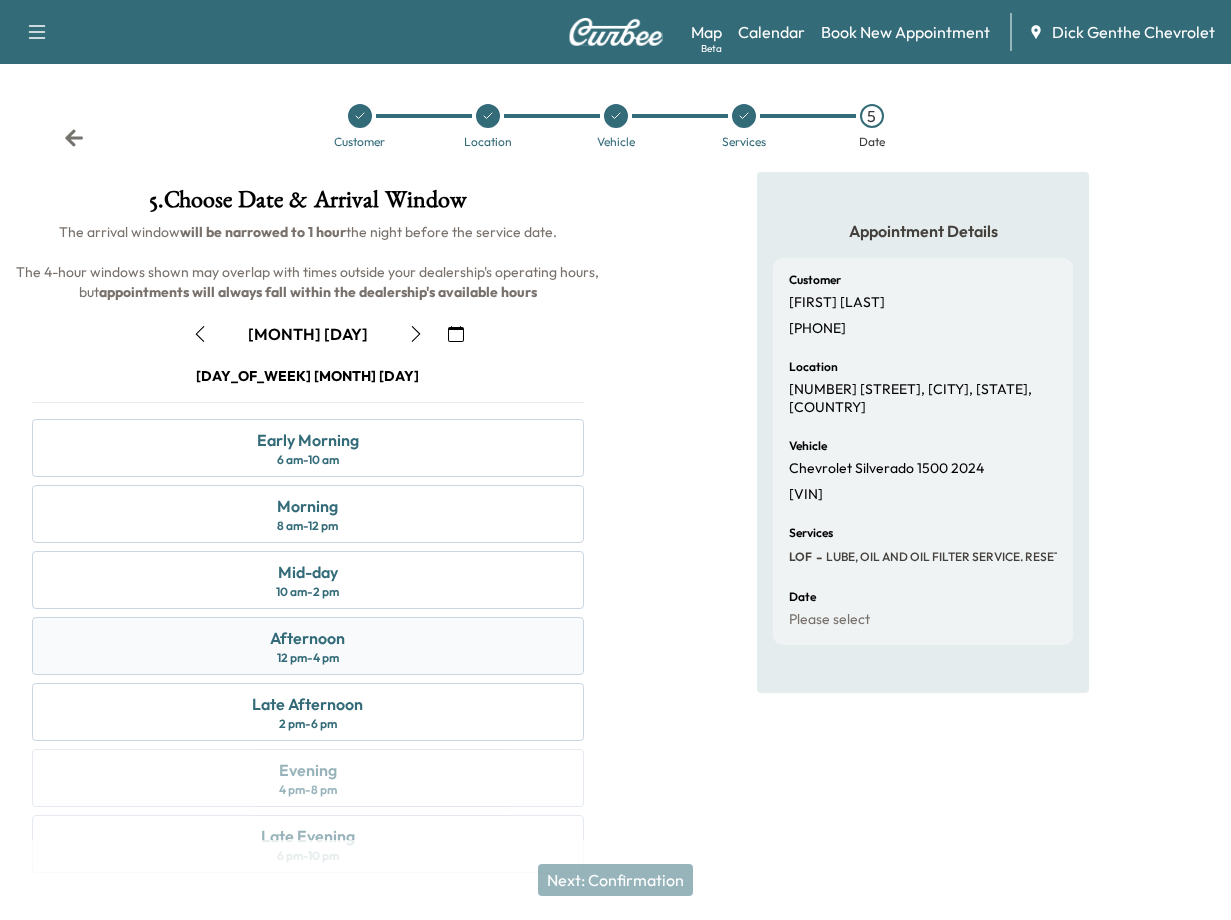 scroll, scrollTop: 41, scrollLeft: 0, axis: vertical 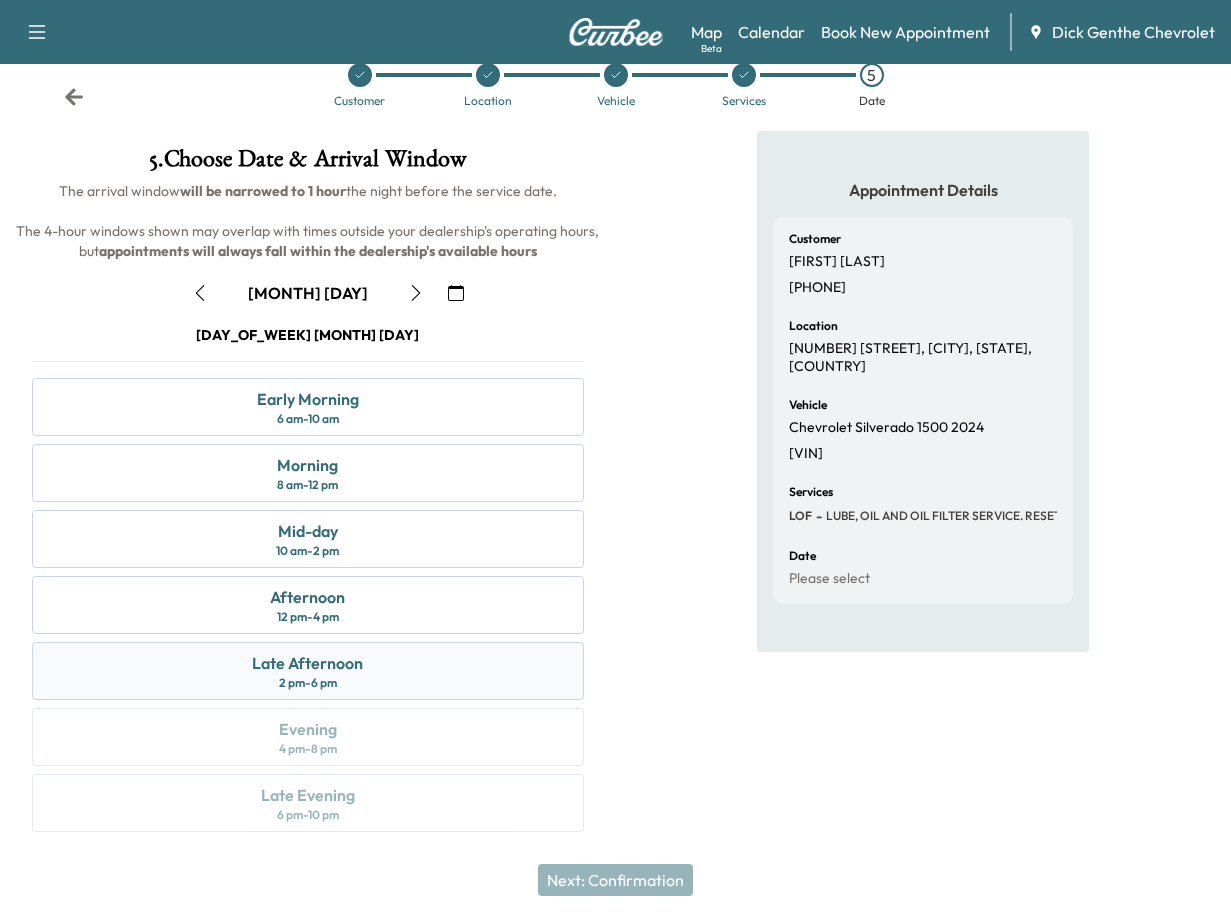 click on "Late Afternoon" at bounding box center [307, 663] 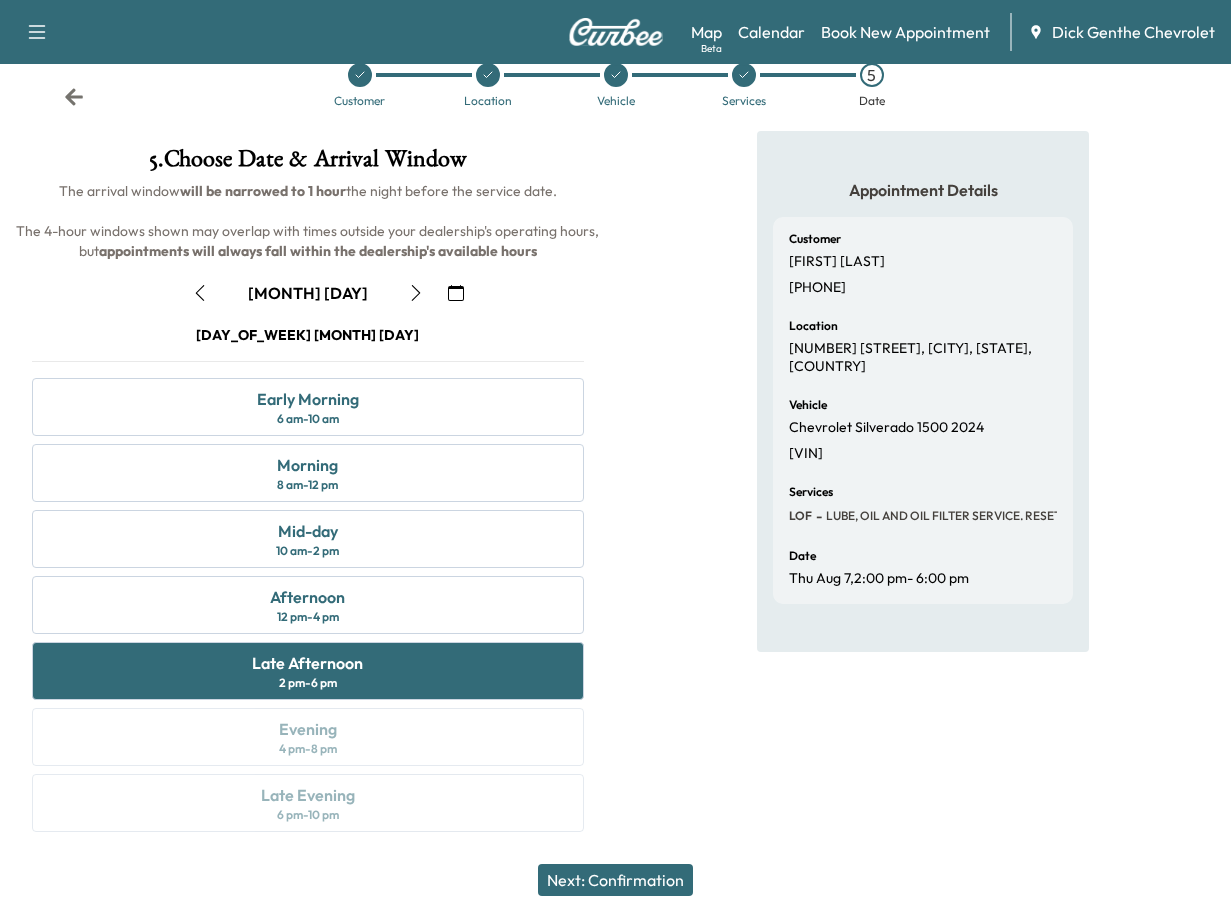 click on "Next: Confirmation" at bounding box center (615, 880) 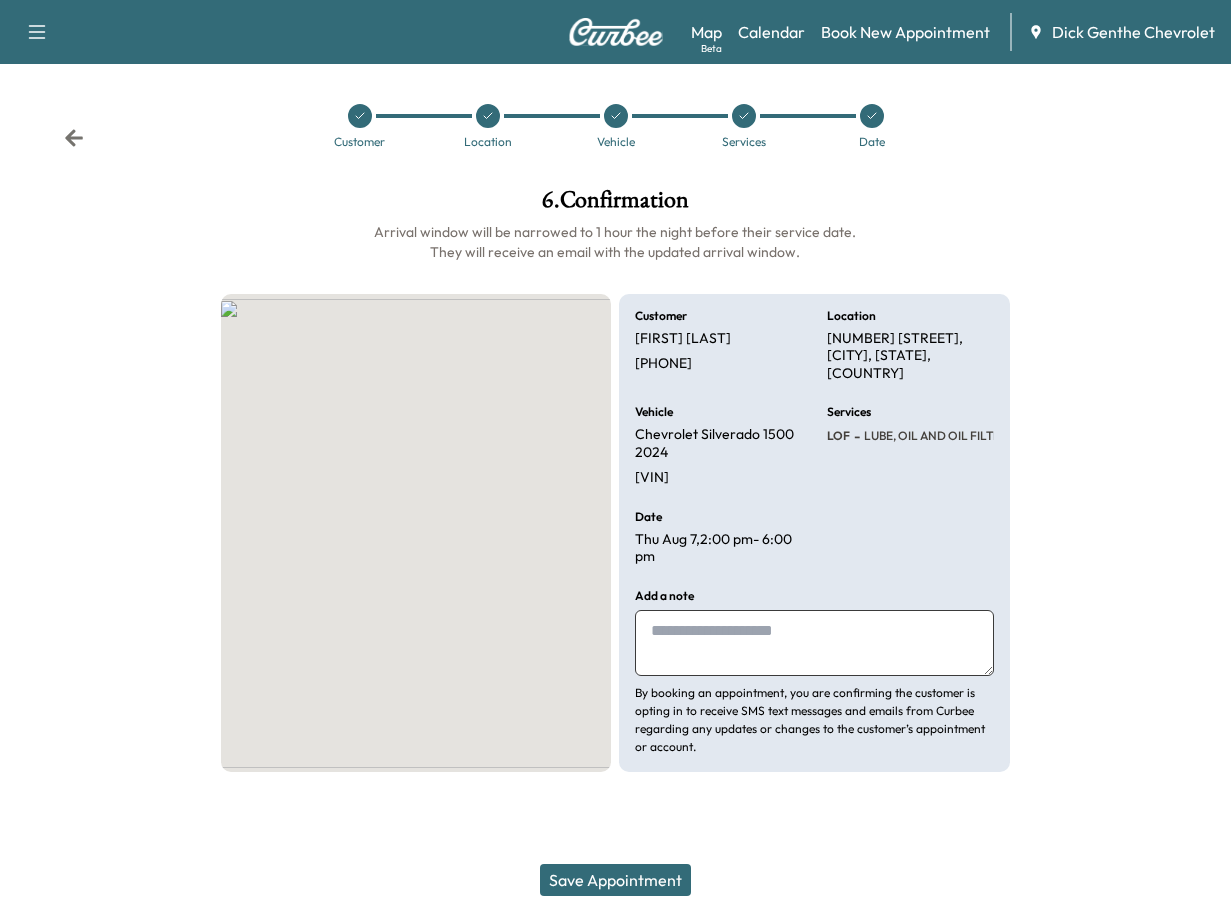 scroll, scrollTop: 0, scrollLeft: 0, axis: both 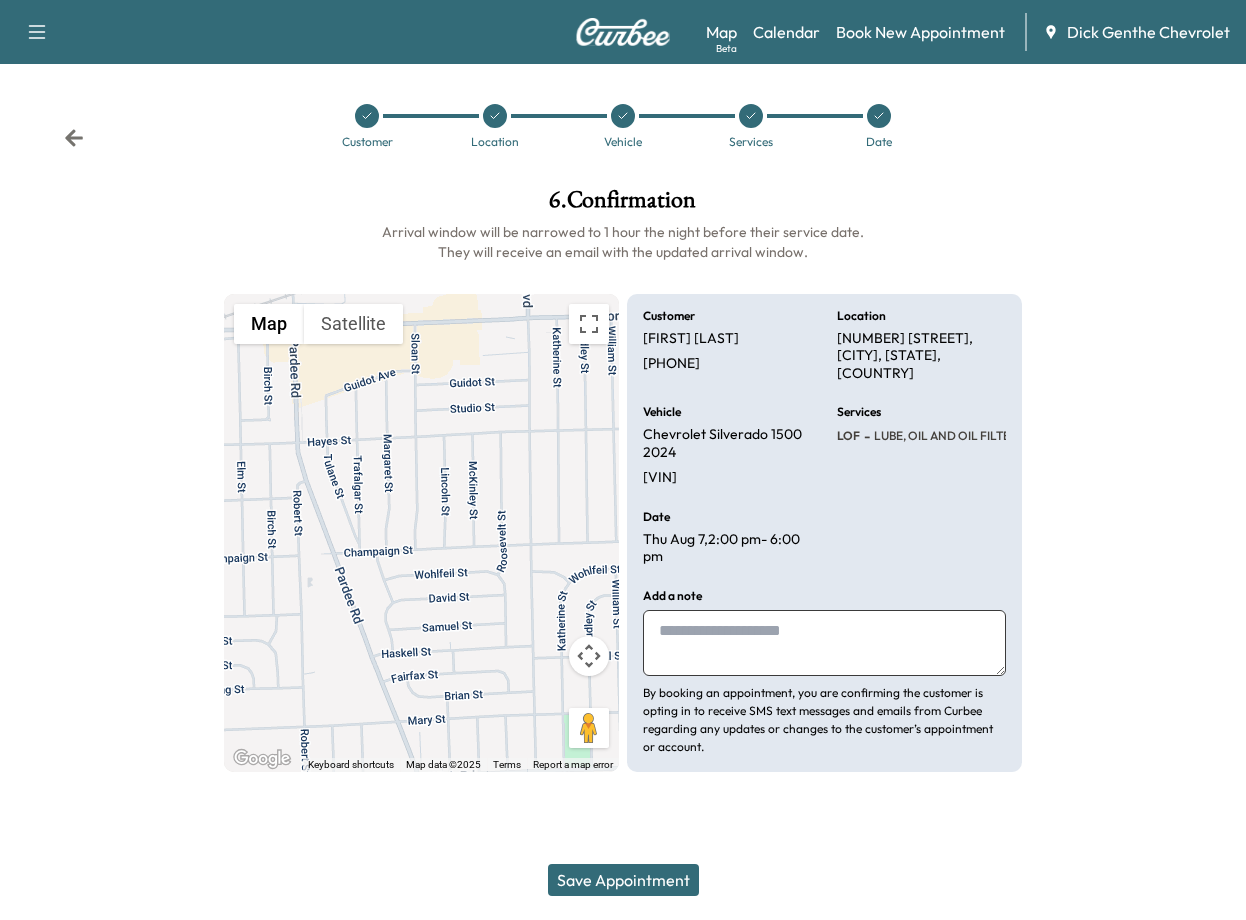 click on "Save Appointment" at bounding box center (623, 880) 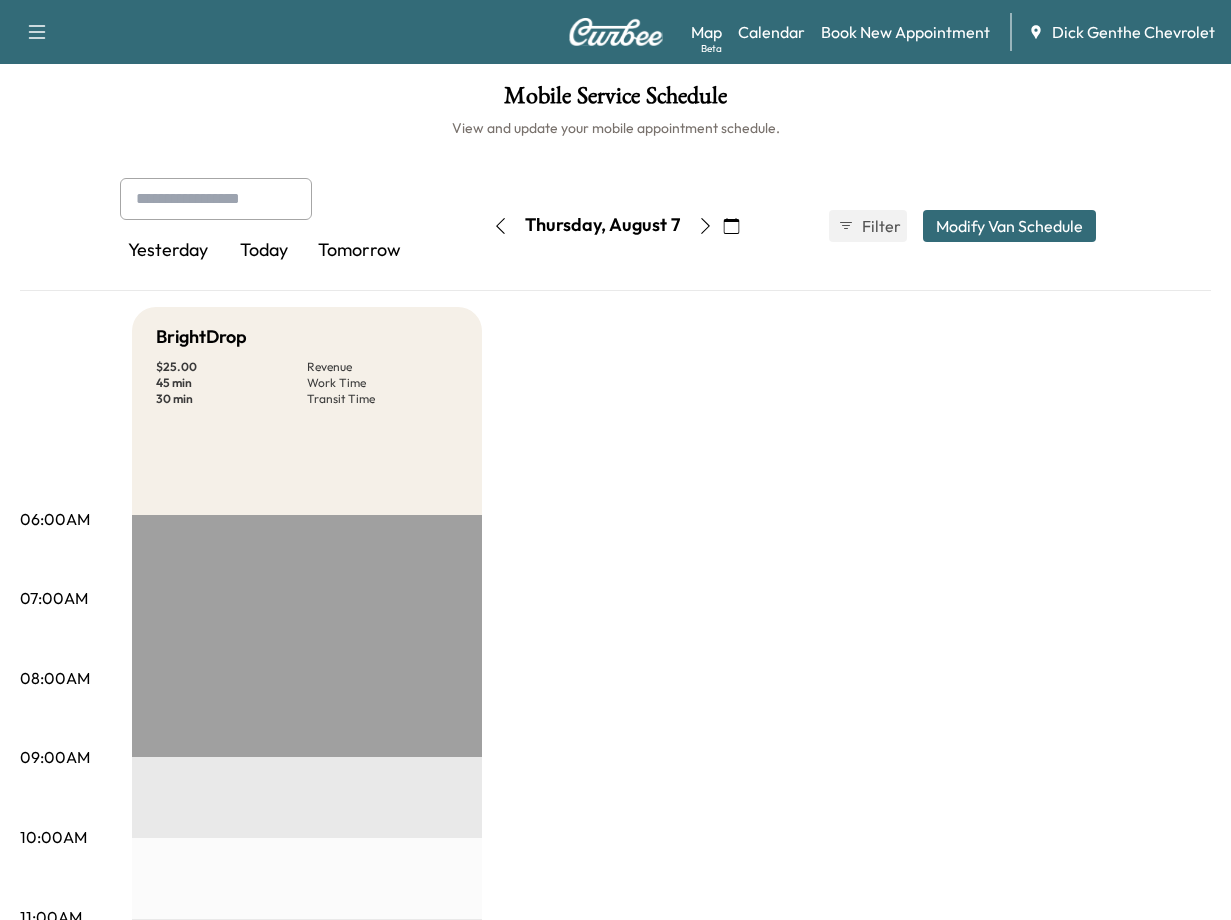 click 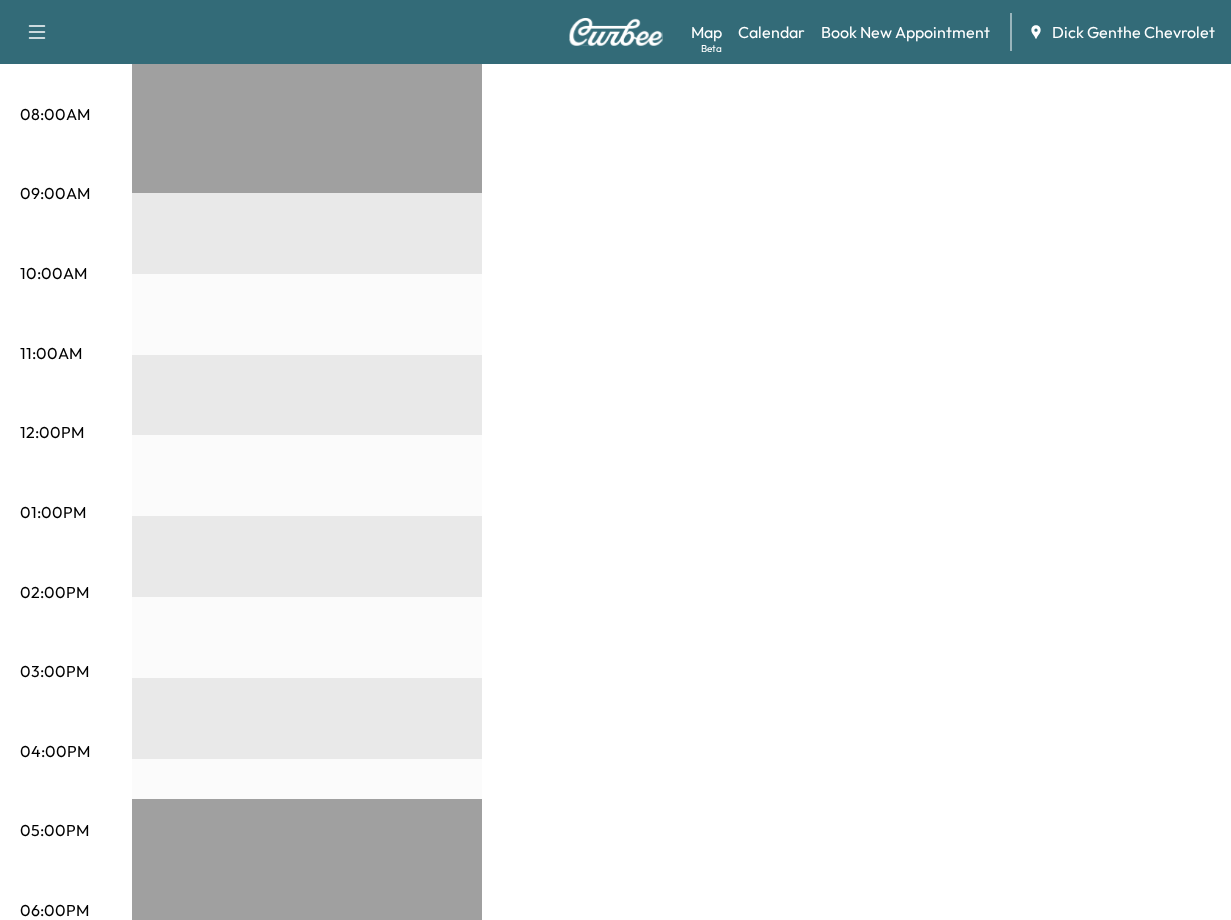 scroll, scrollTop: 0, scrollLeft: 0, axis: both 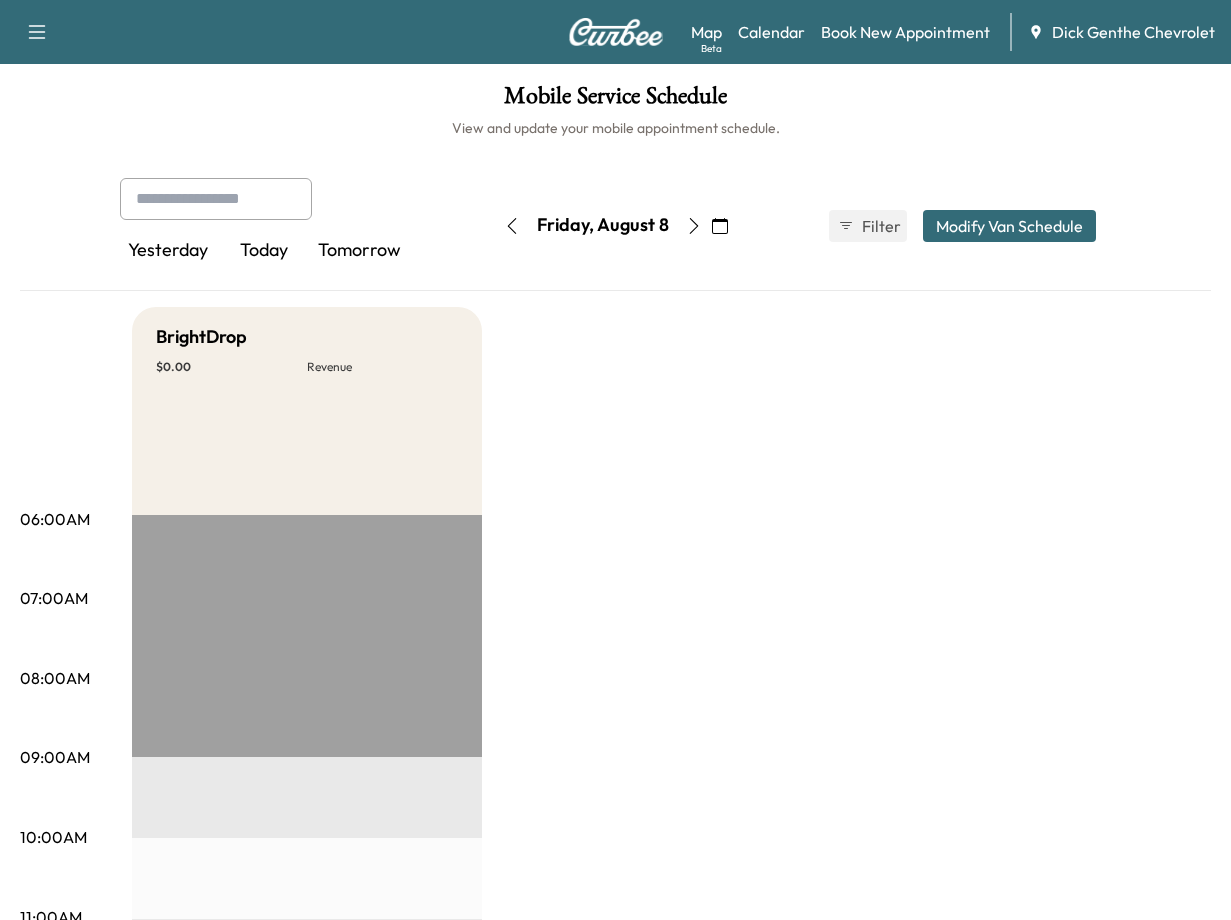 click 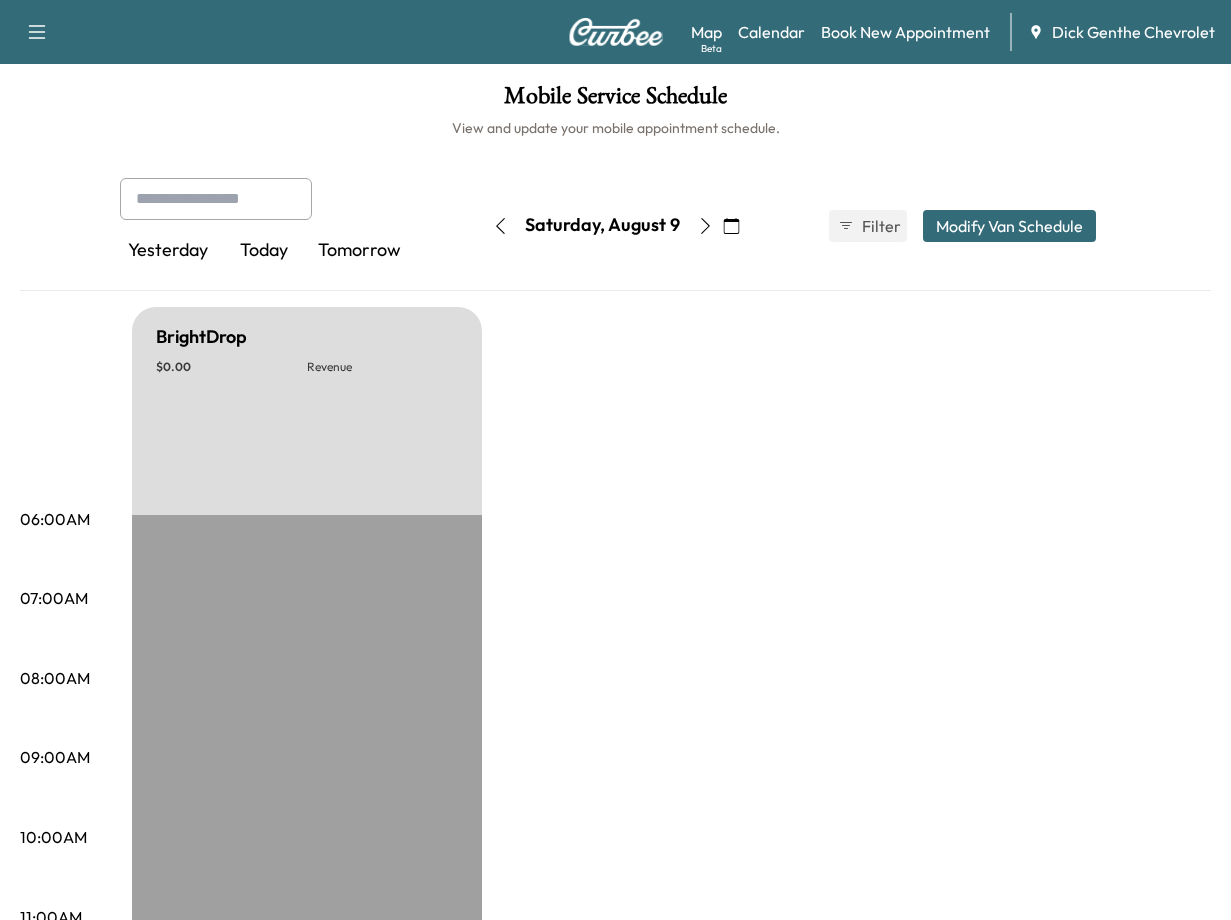 click at bounding box center [705, 226] 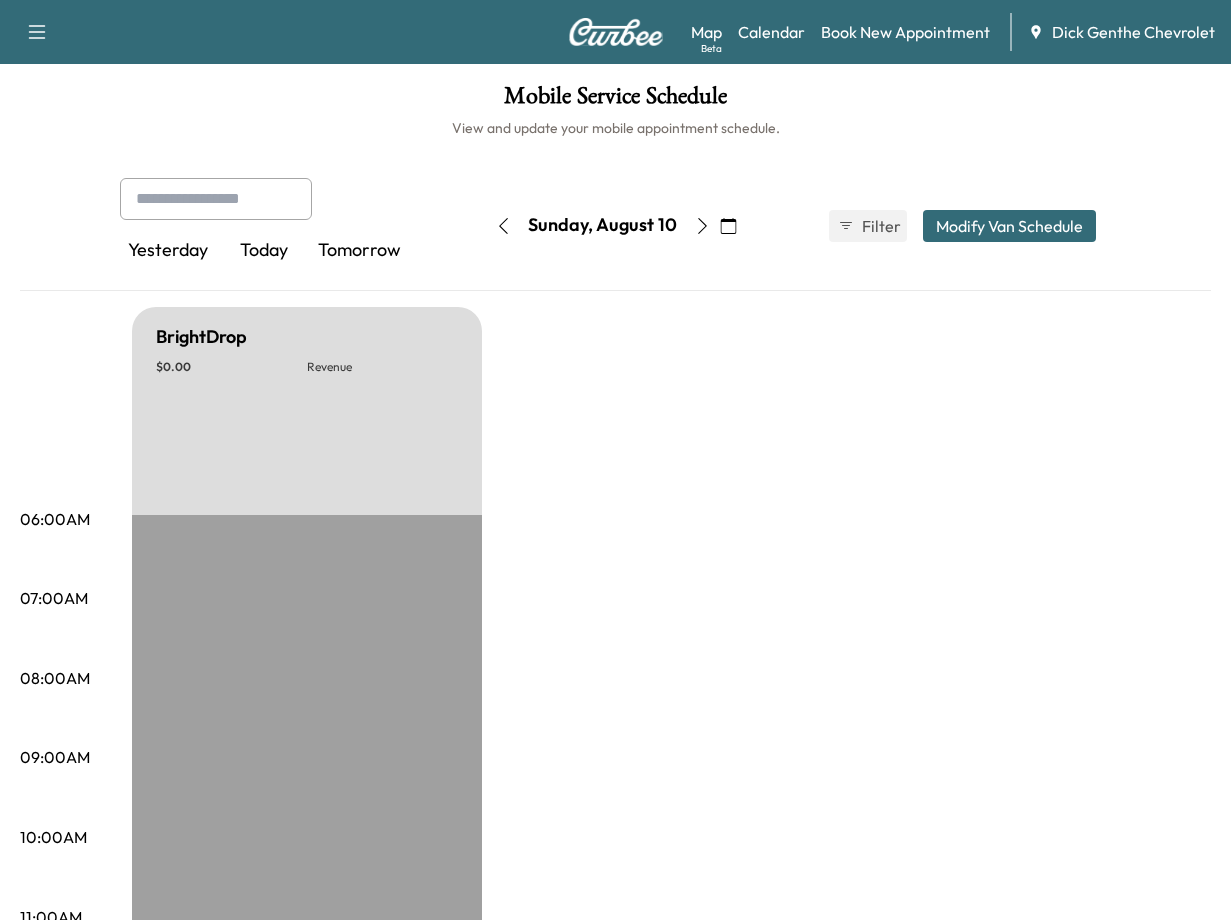 click 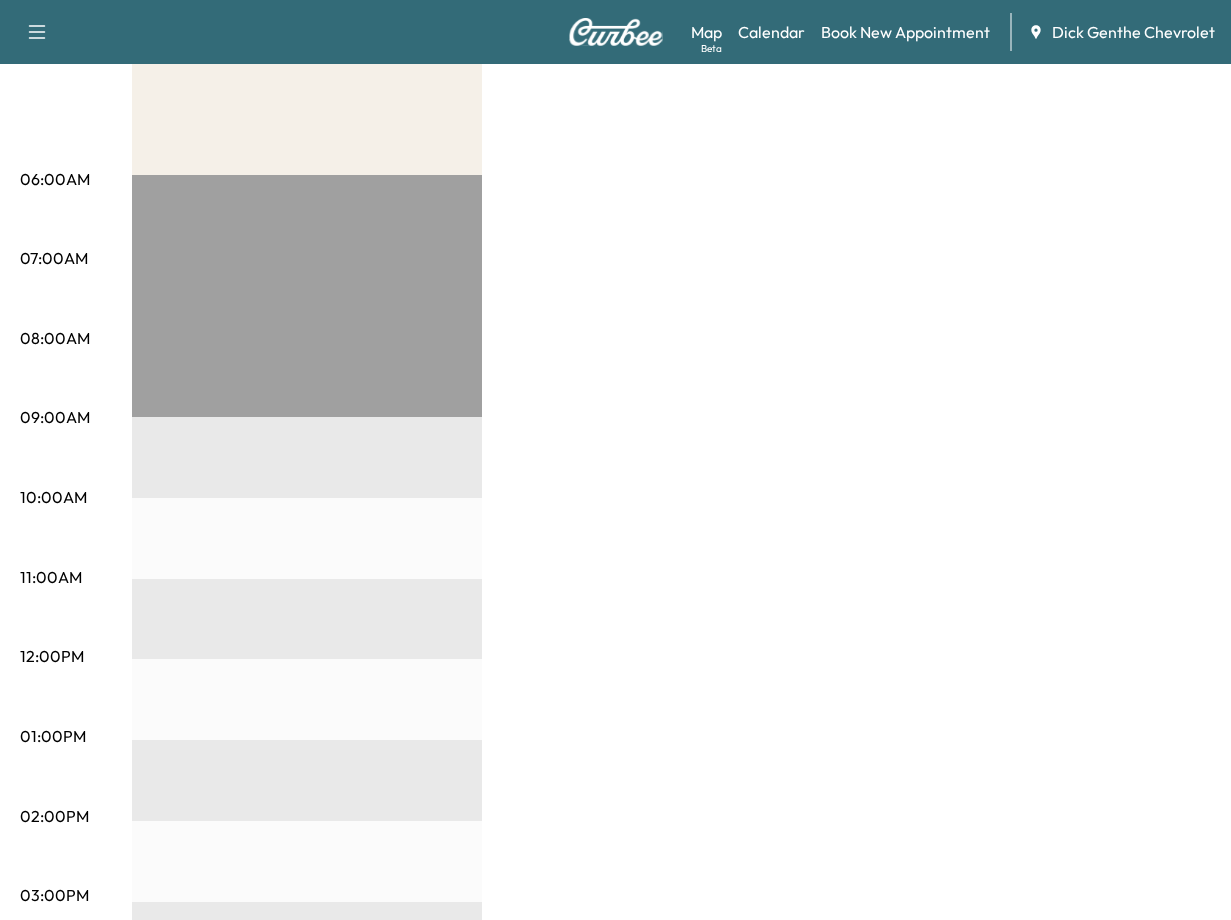 scroll, scrollTop: 0, scrollLeft: 0, axis: both 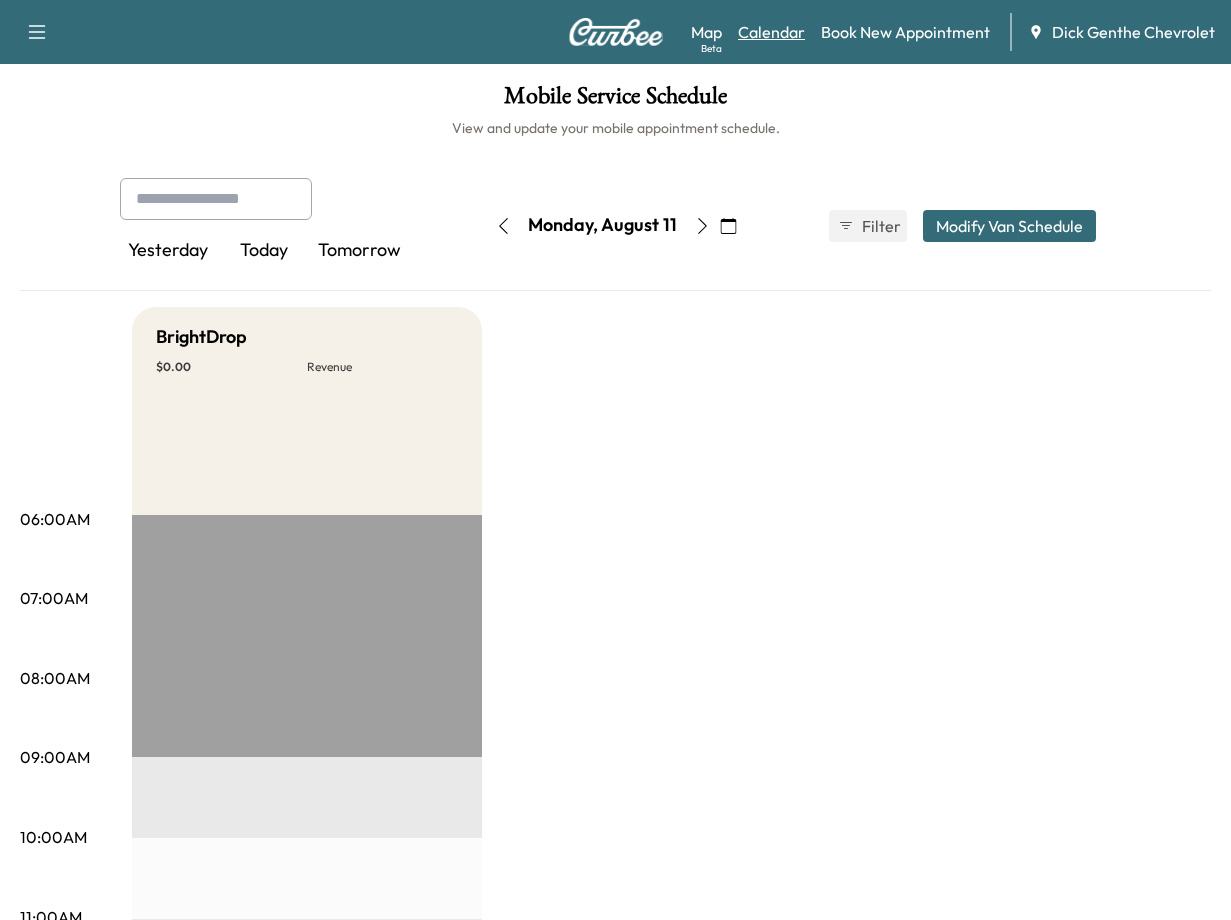 click on "Calendar" at bounding box center [771, 32] 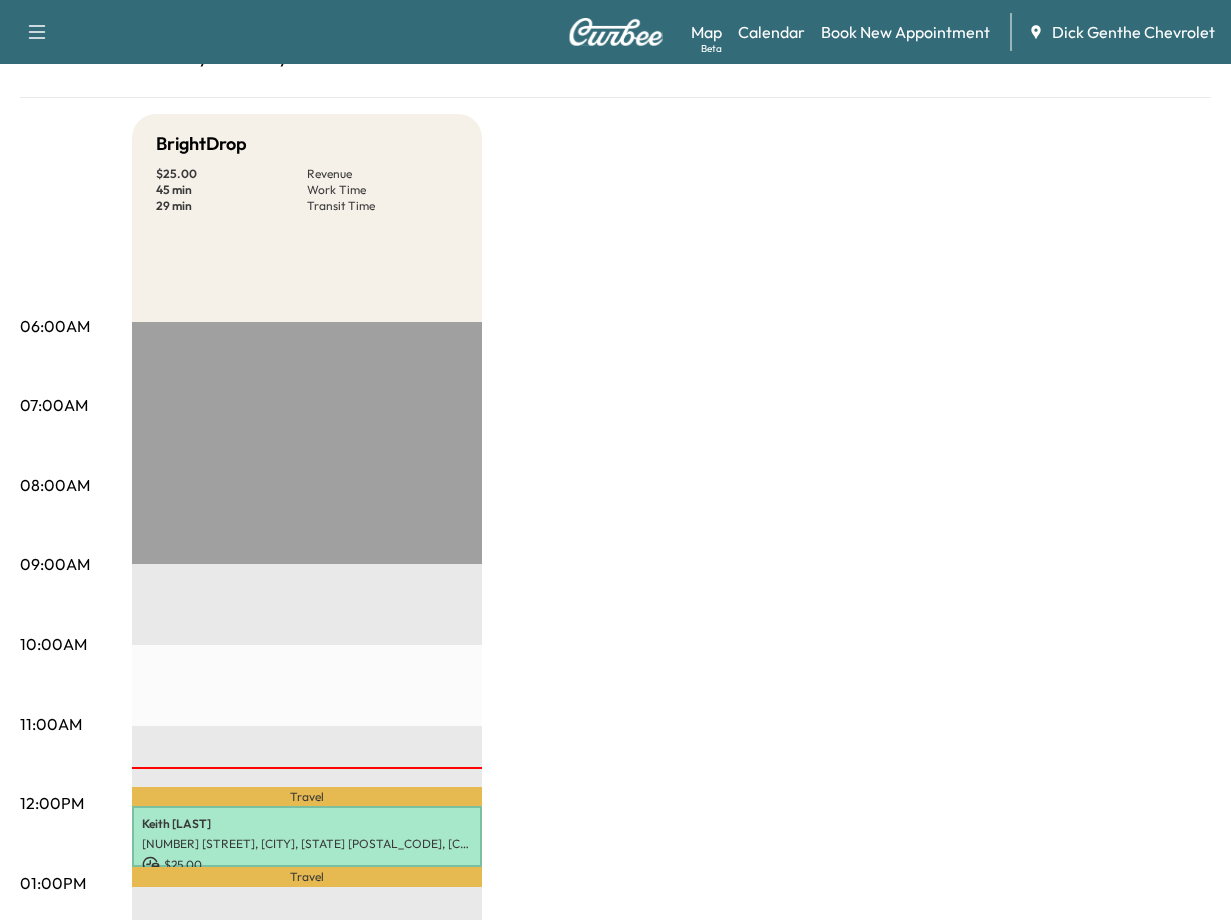 scroll, scrollTop: 0, scrollLeft: 0, axis: both 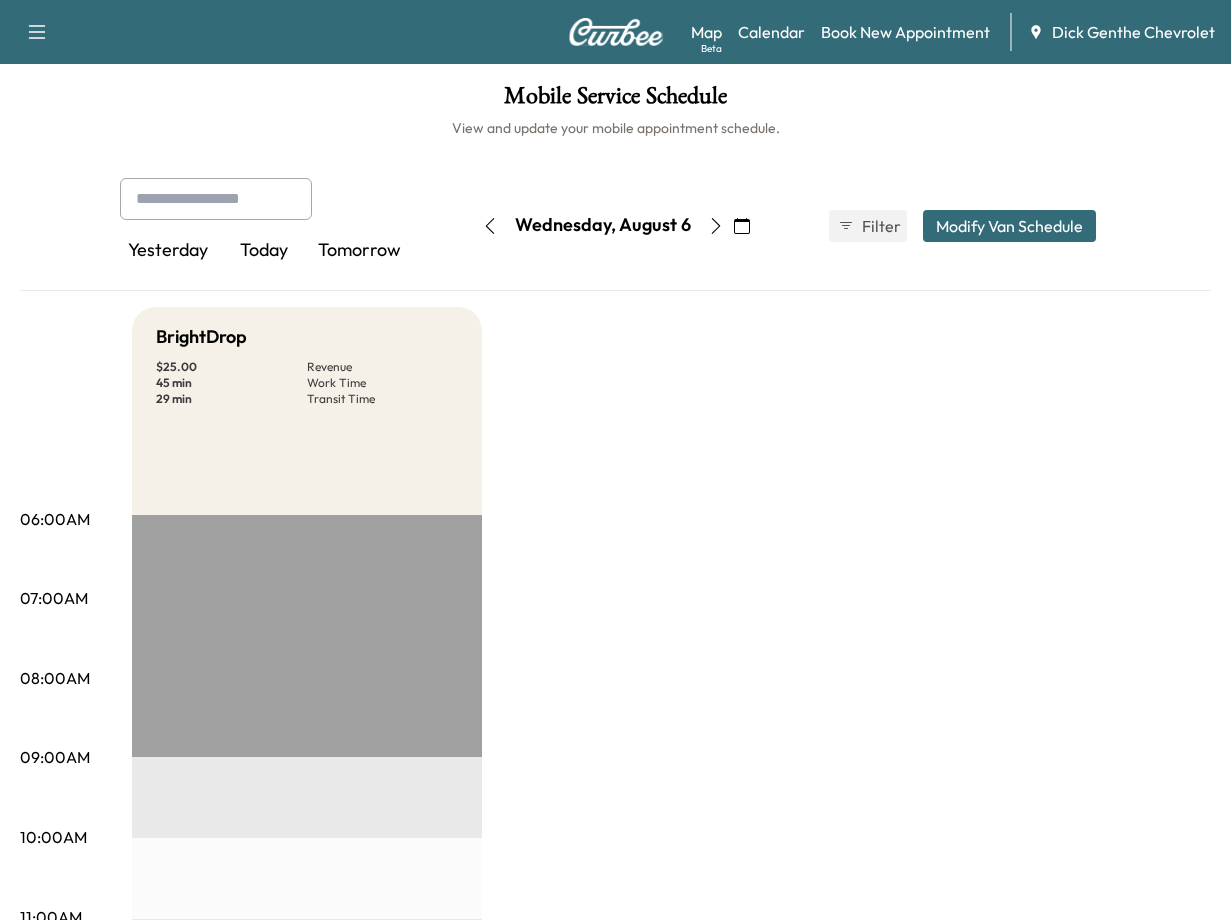 click 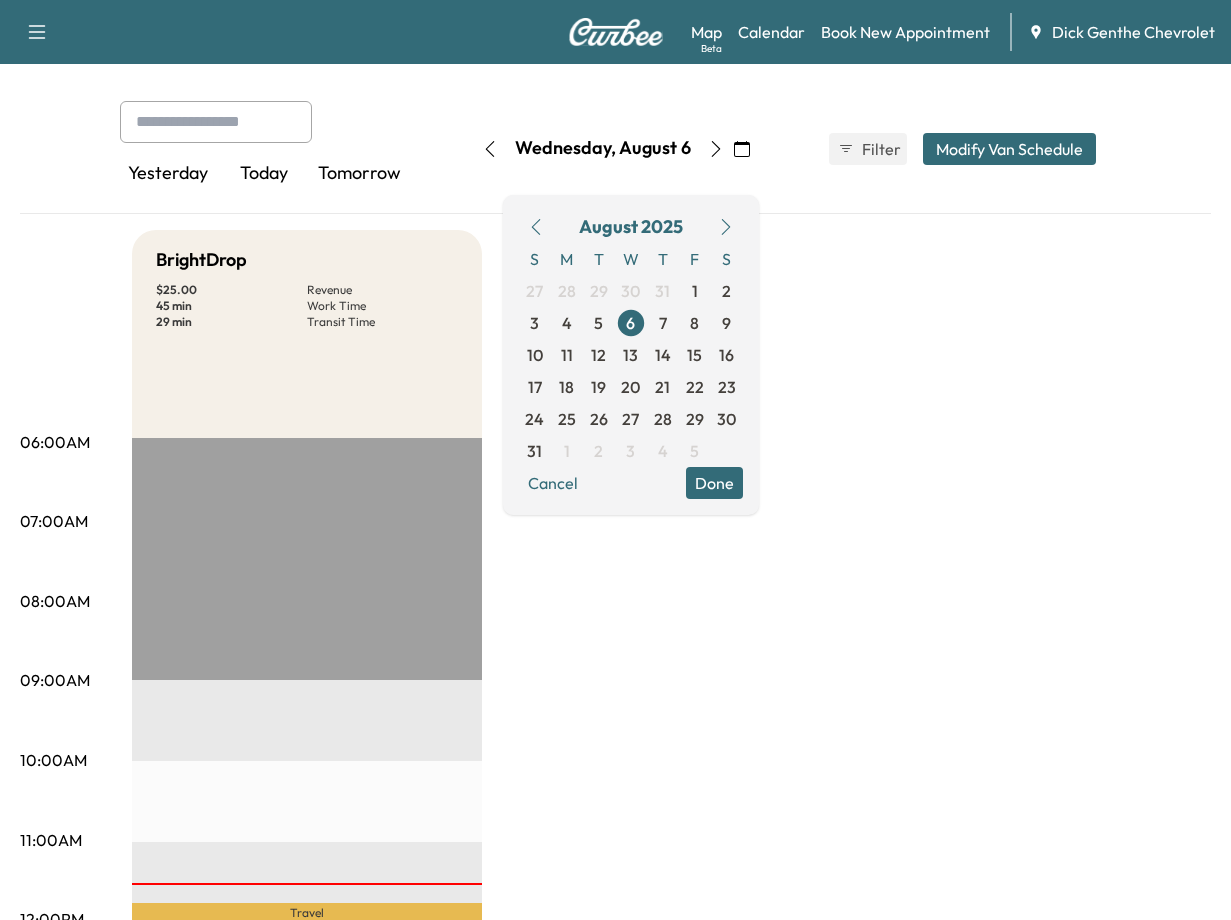scroll, scrollTop: 0, scrollLeft: 0, axis: both 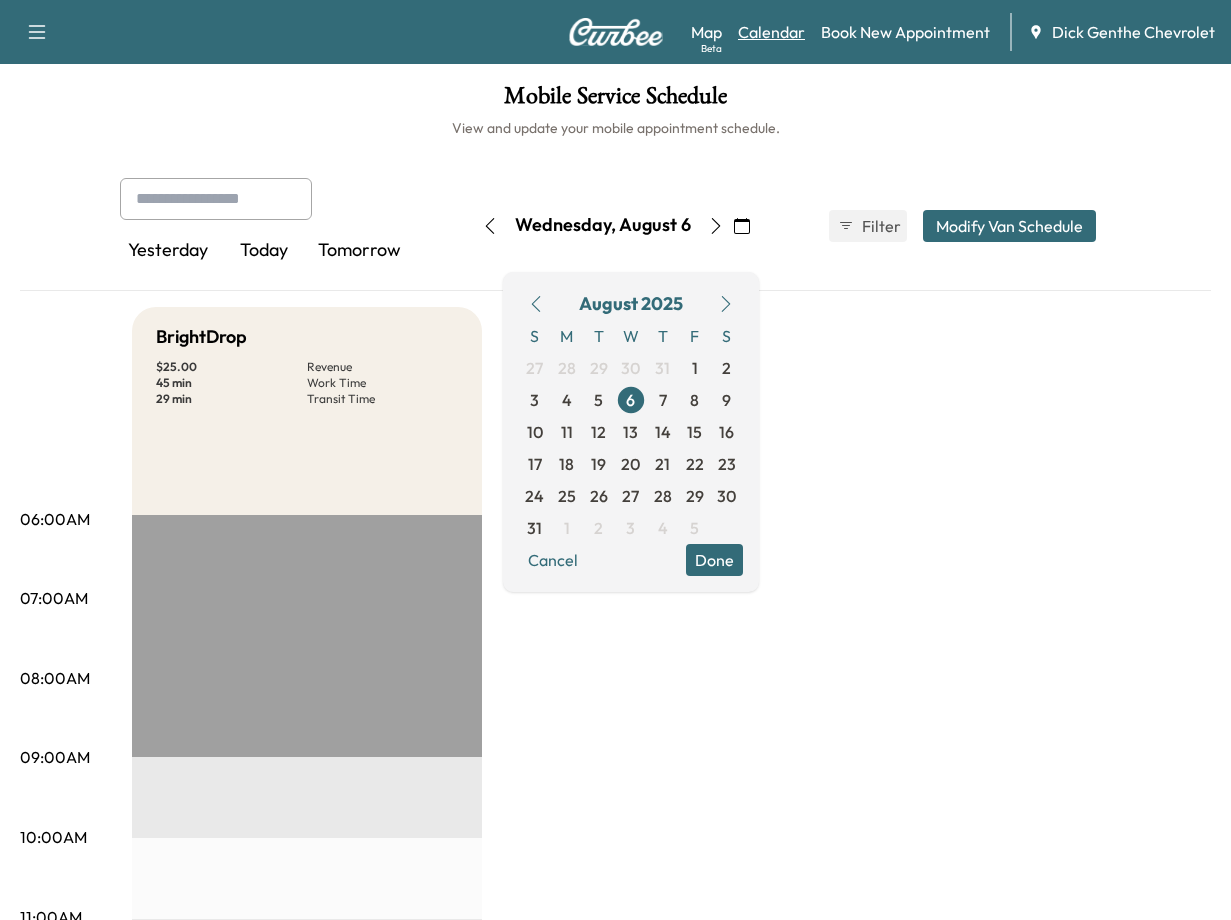 click on "Calendar" at bounding box center (771, 32) 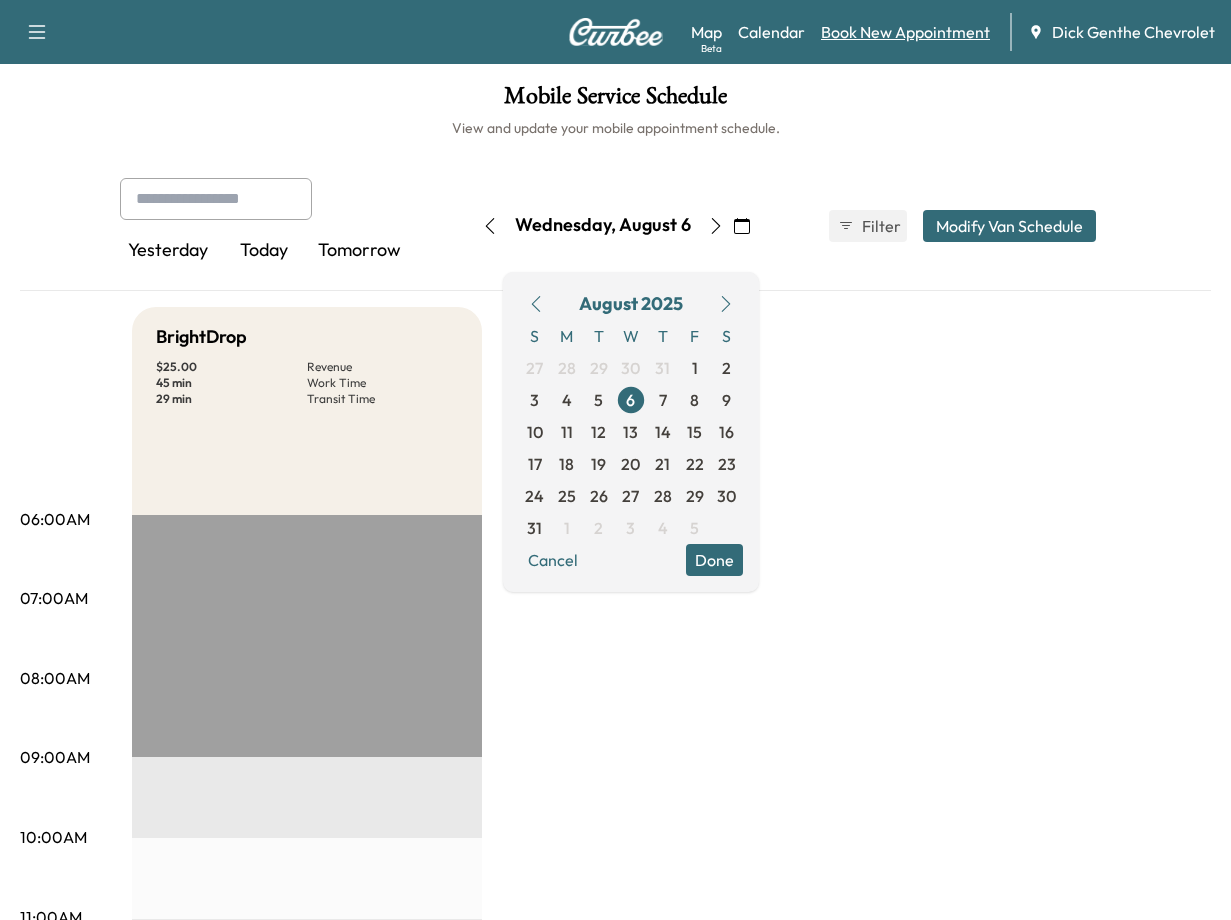 click on "Book New Appointment" at bounding box center [905, 32] 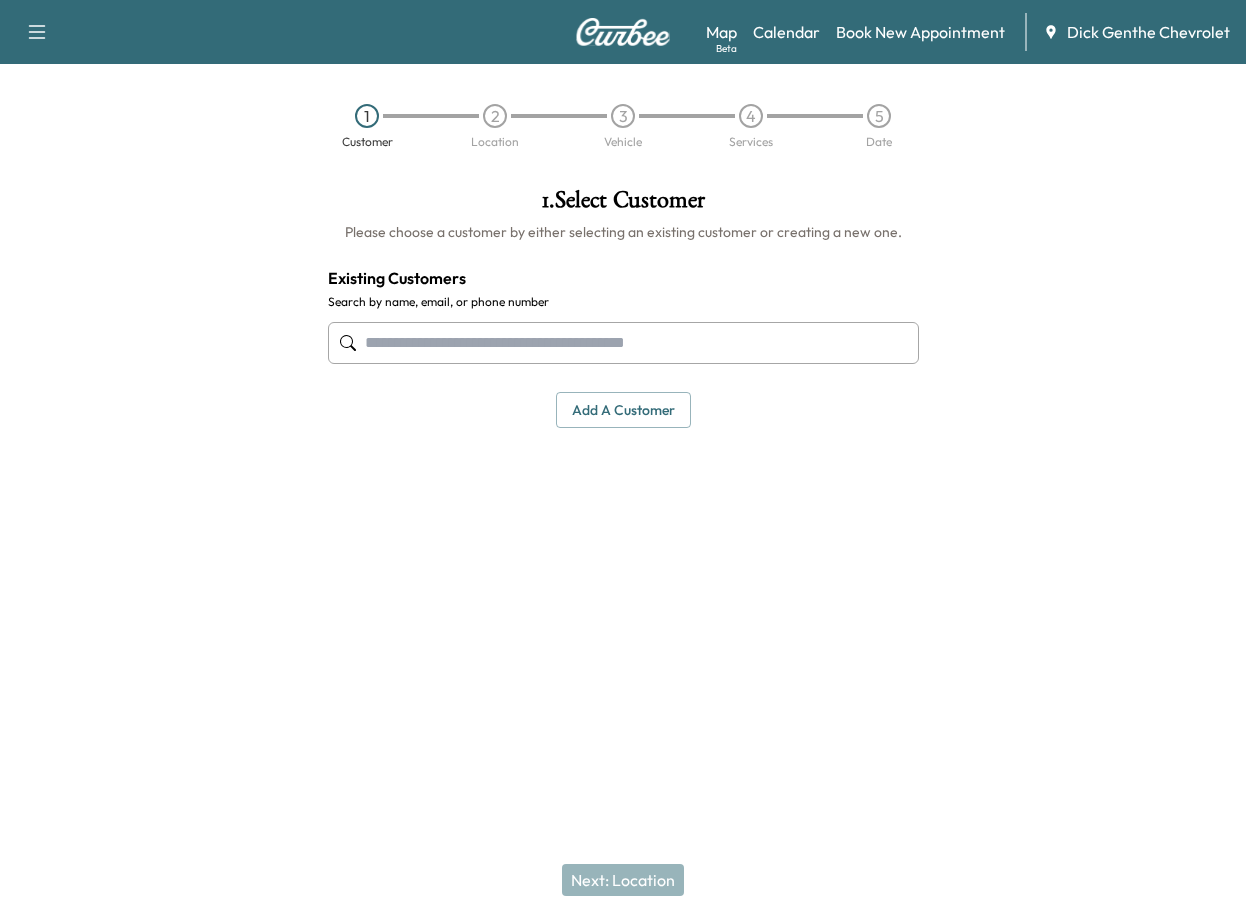 click at bounding box center [623, 343] 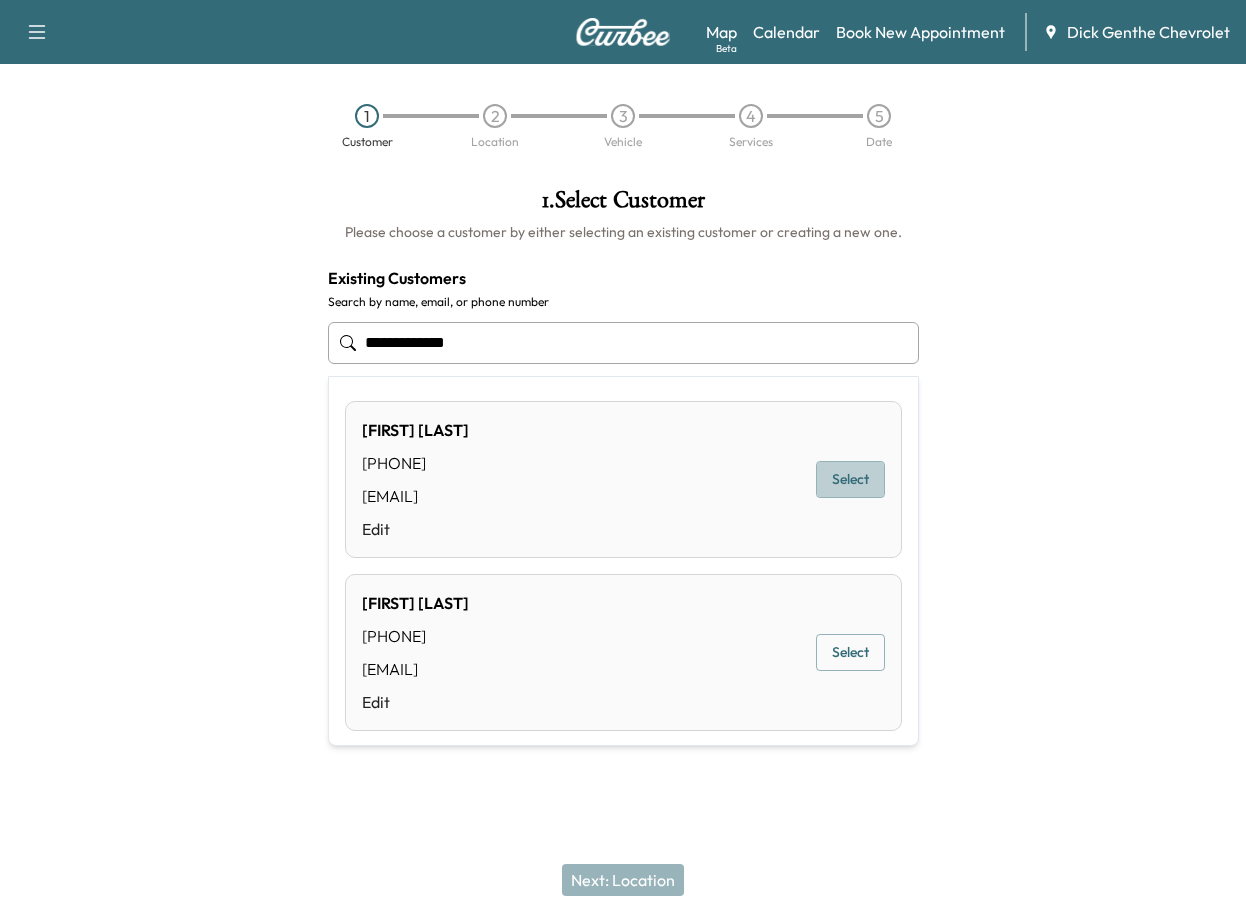click on "Select" at bounding box center (850, 479) 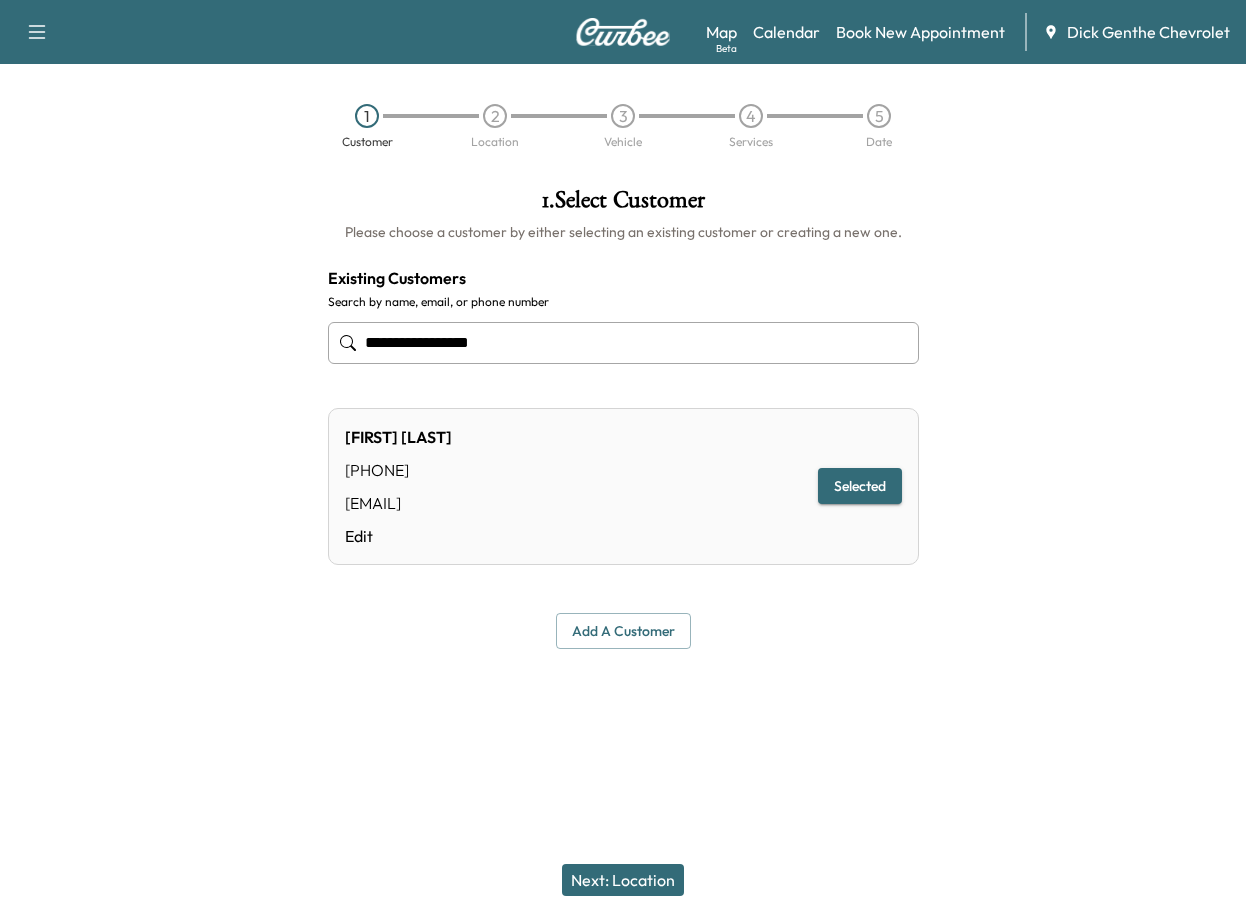 type on "**********" 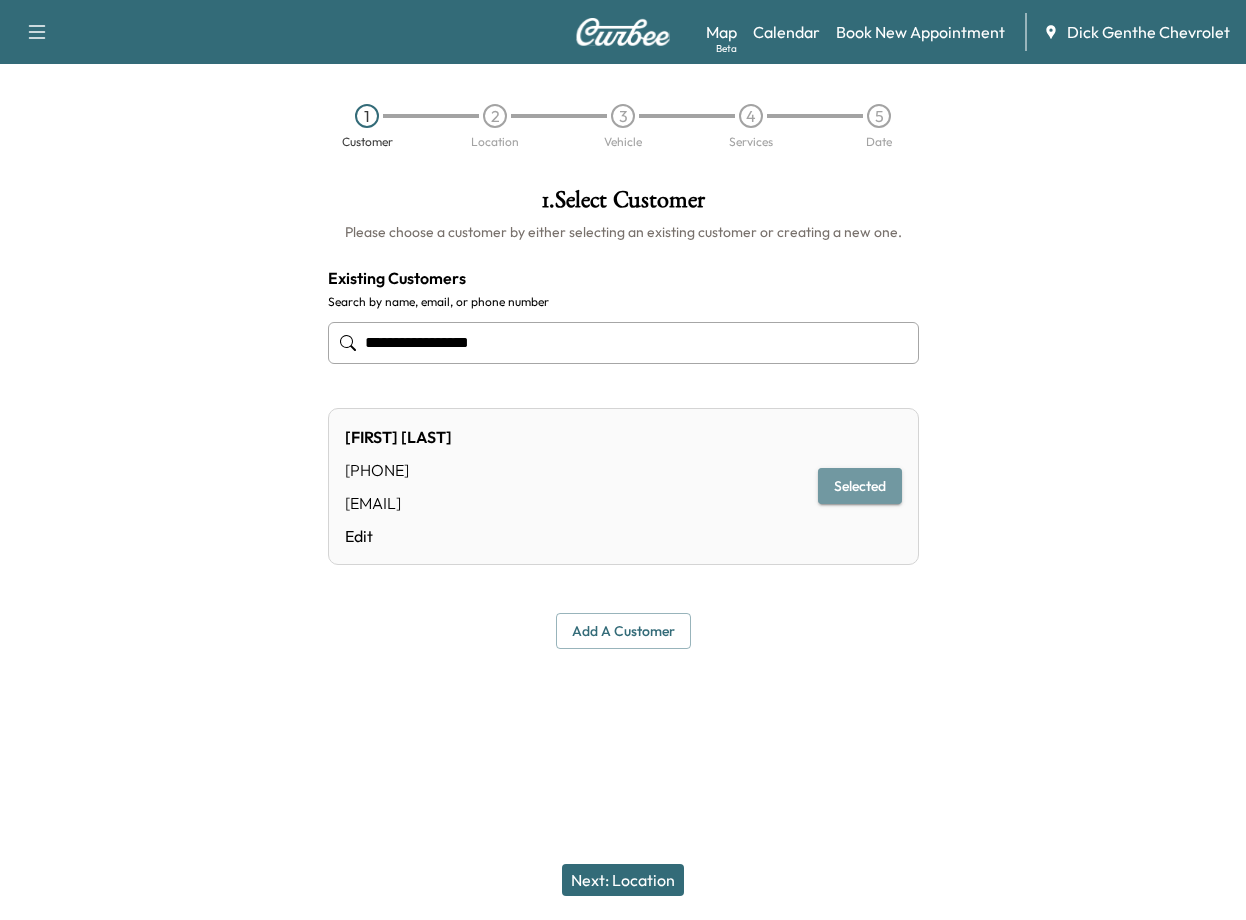 click on "Selected" at bounding box center (860, 486) 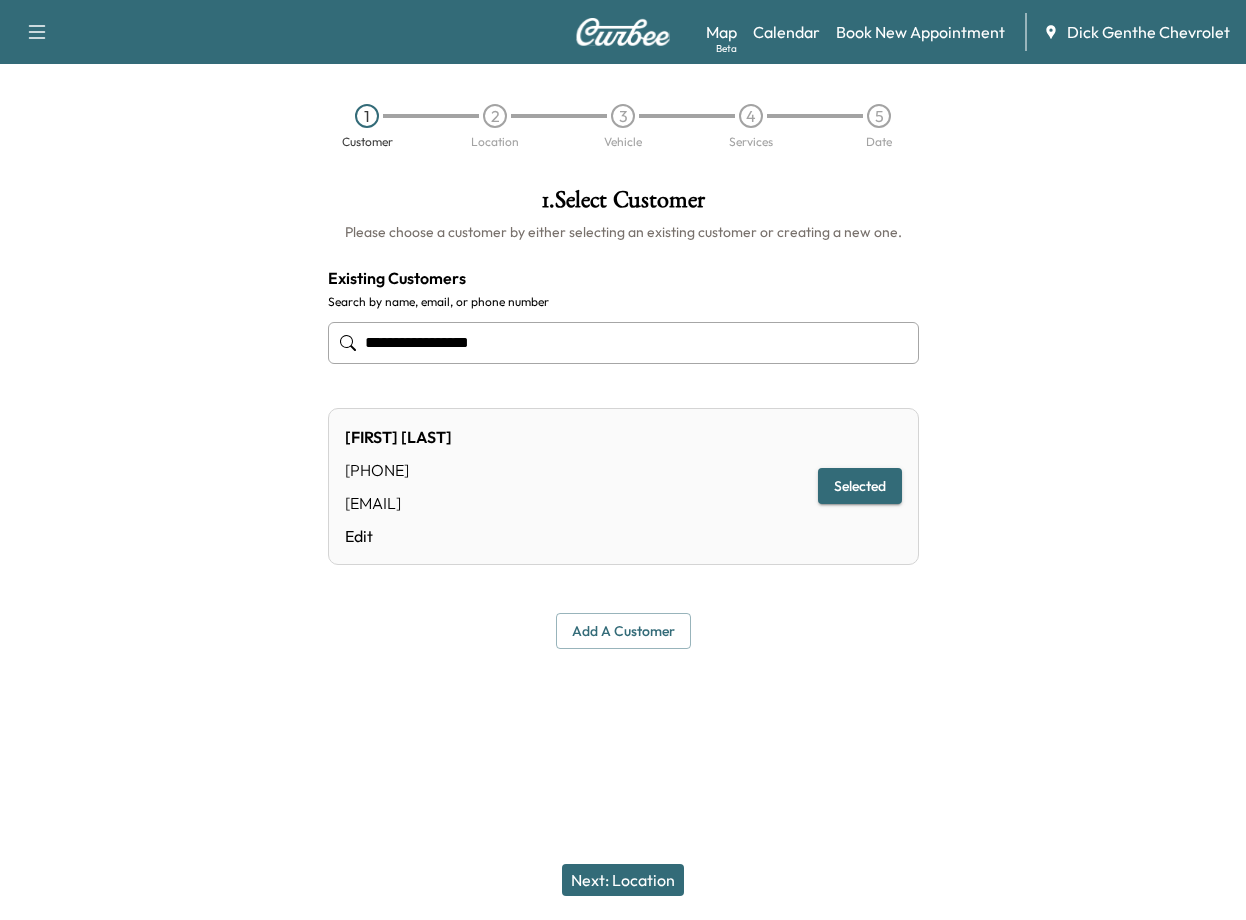 click on "Next: Location" at bounding box center [623, 880] 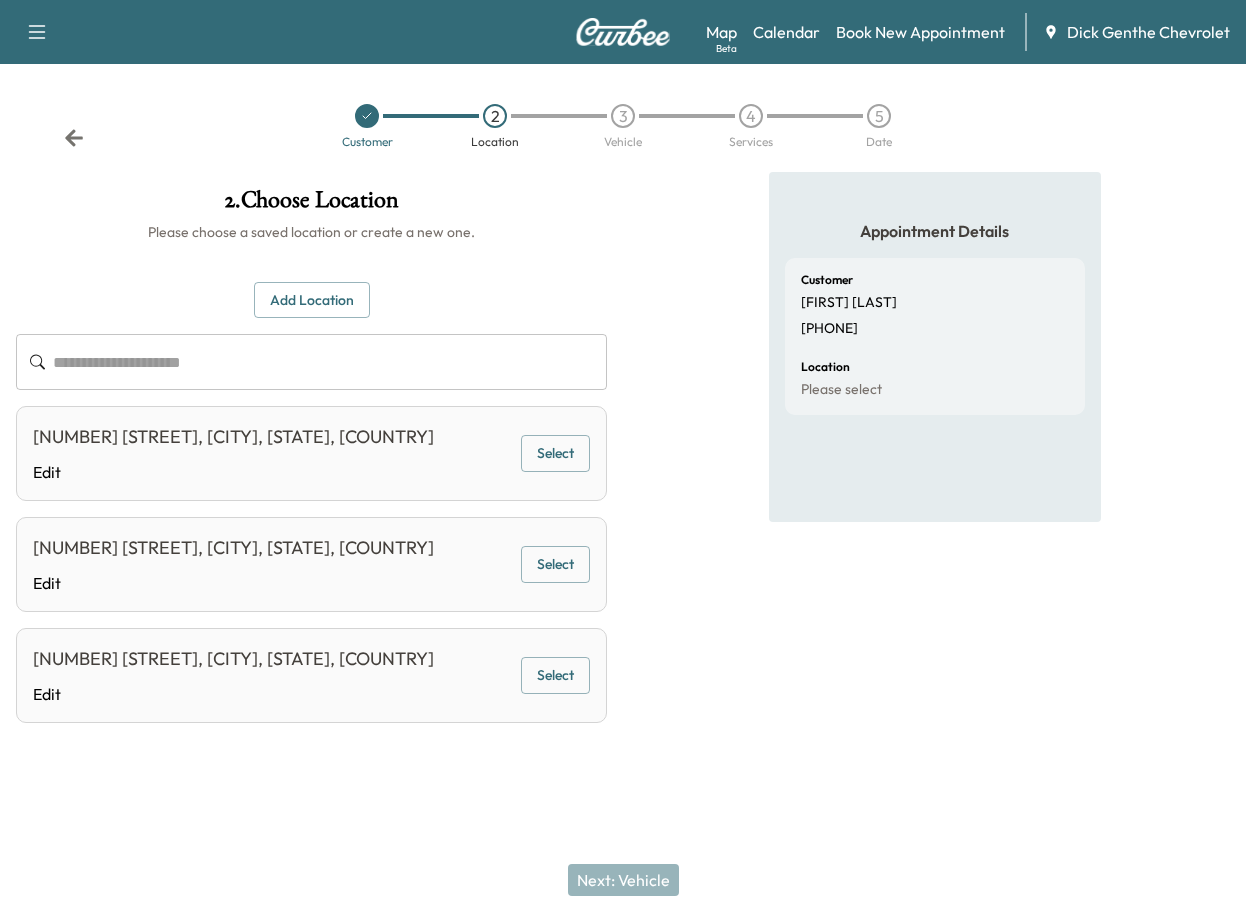click on "Select" at bounding box center (555, 564) 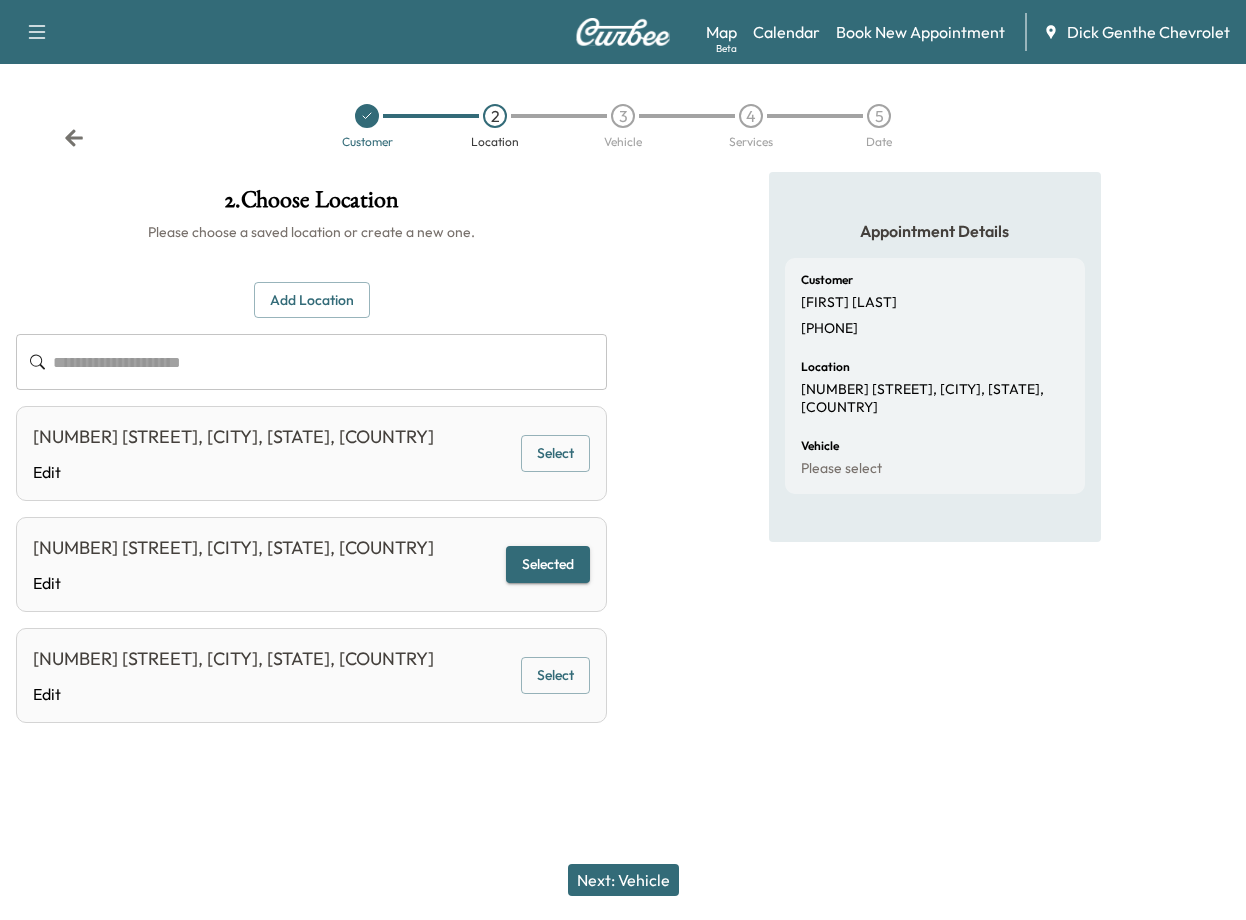 click on "Next: Vehicle" at bounding box center (623, 880) 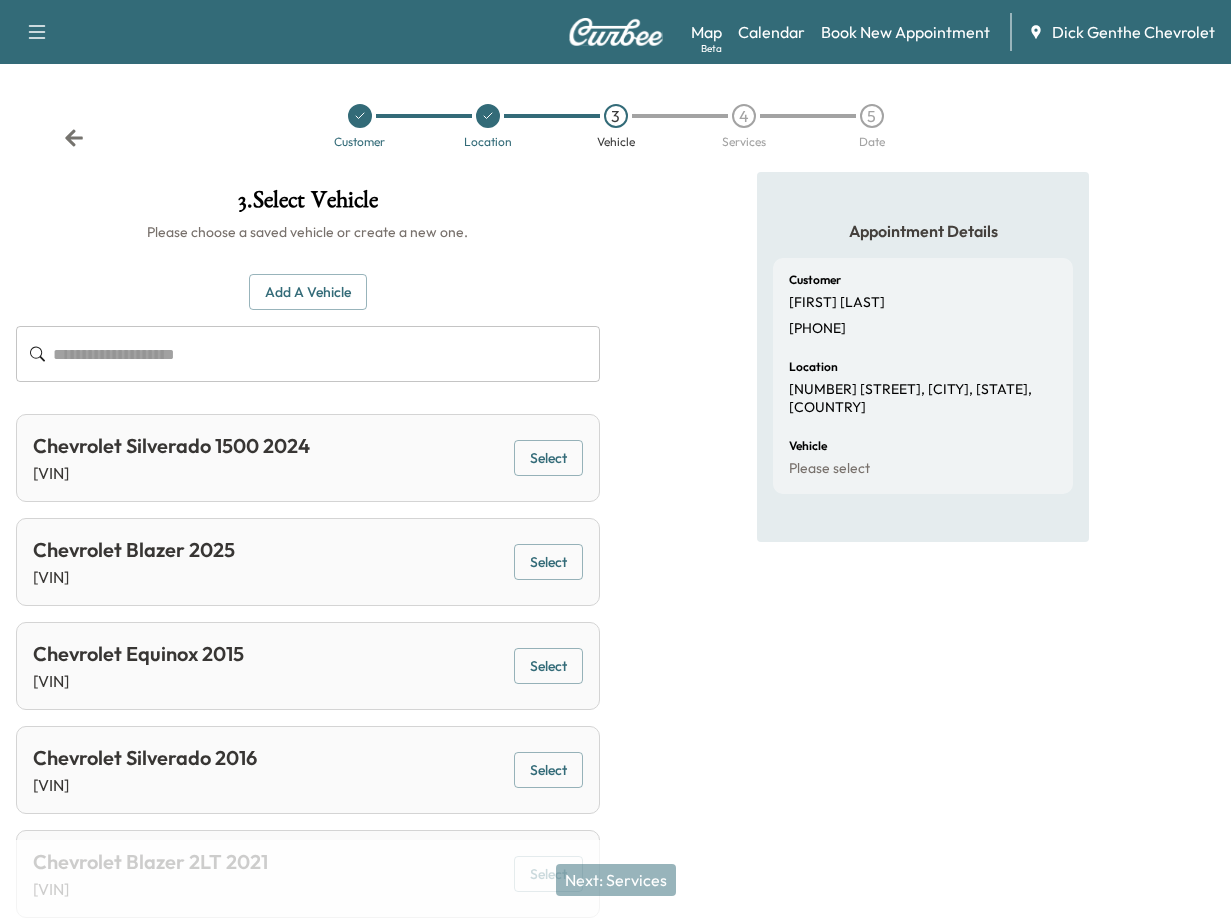 click on "Select" at bounding box center (548, 458) 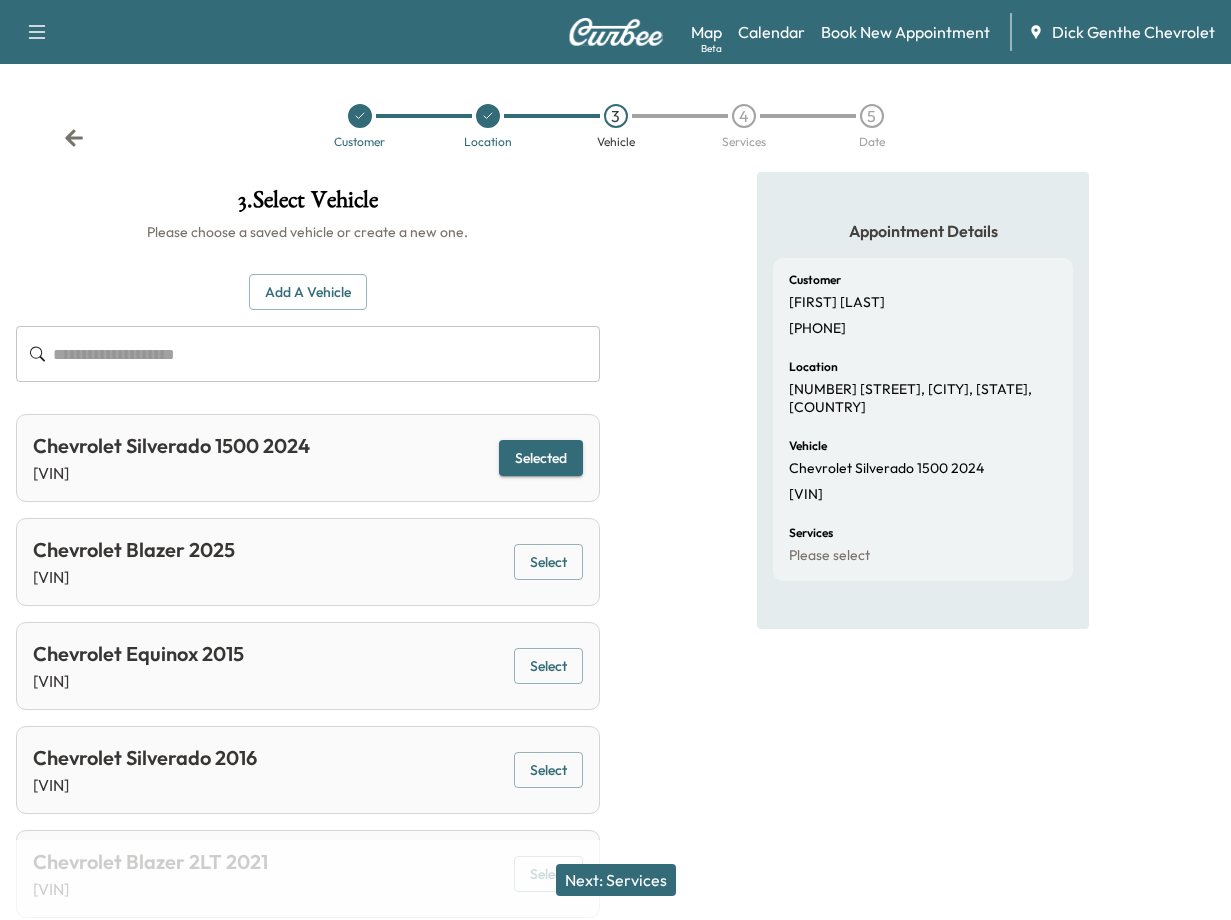 click on "Next: Services" at bounding box center [616, 880] 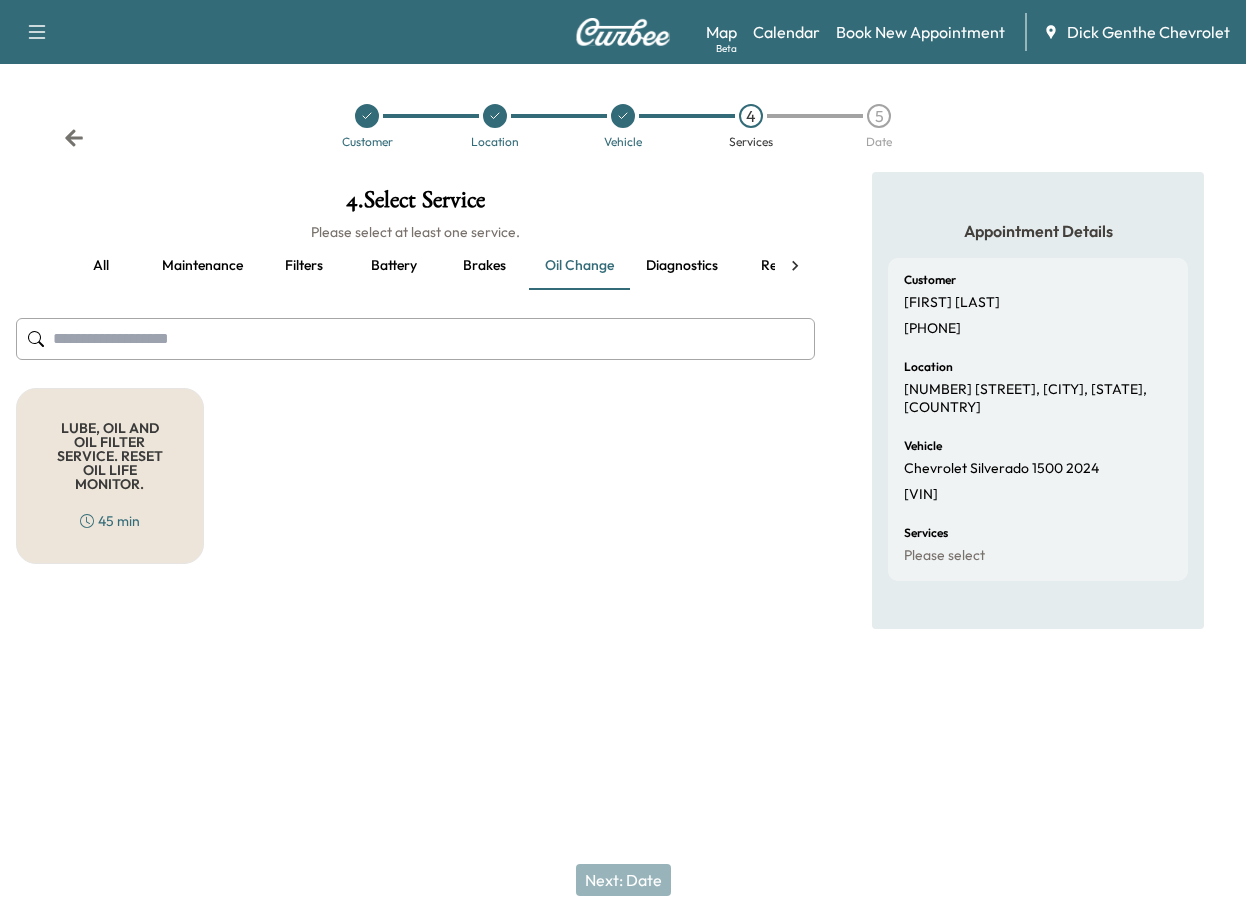 click on "LUBE, OIL AND OIL FILTER SERVICE. RESET OIL LIFE MONITOR.  45 min" at bounding box center (110, 476) 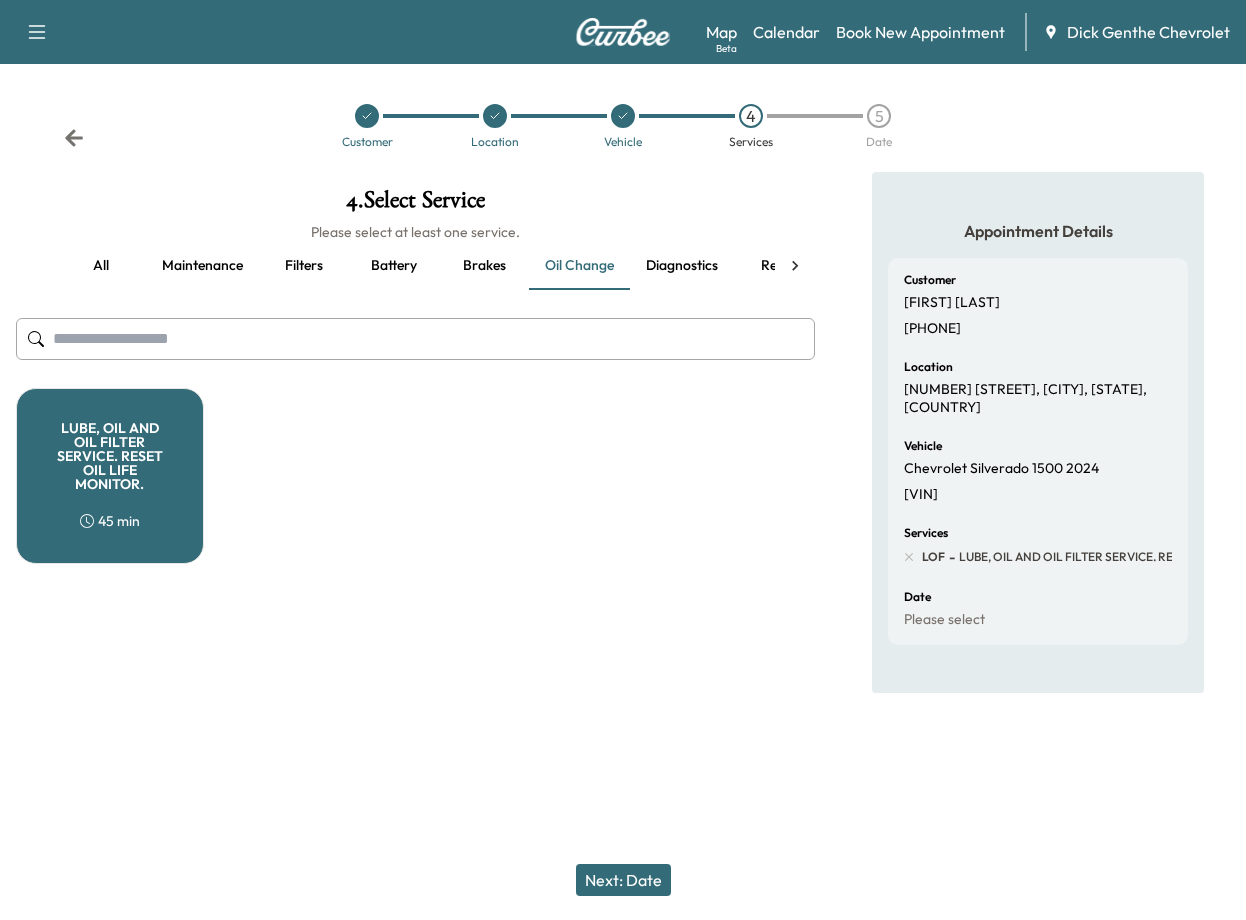 click on "Next: Date" at bounding box center [623, 880] 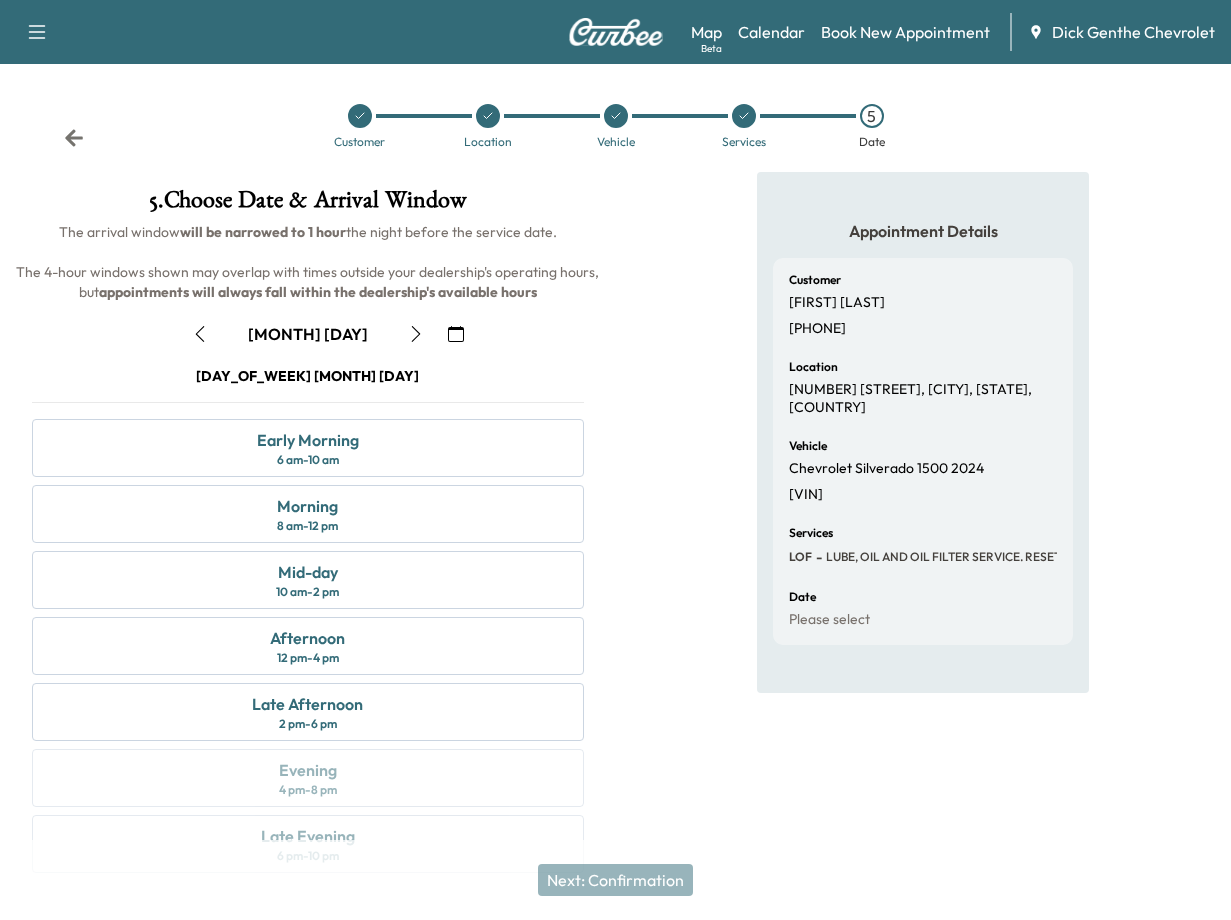 click 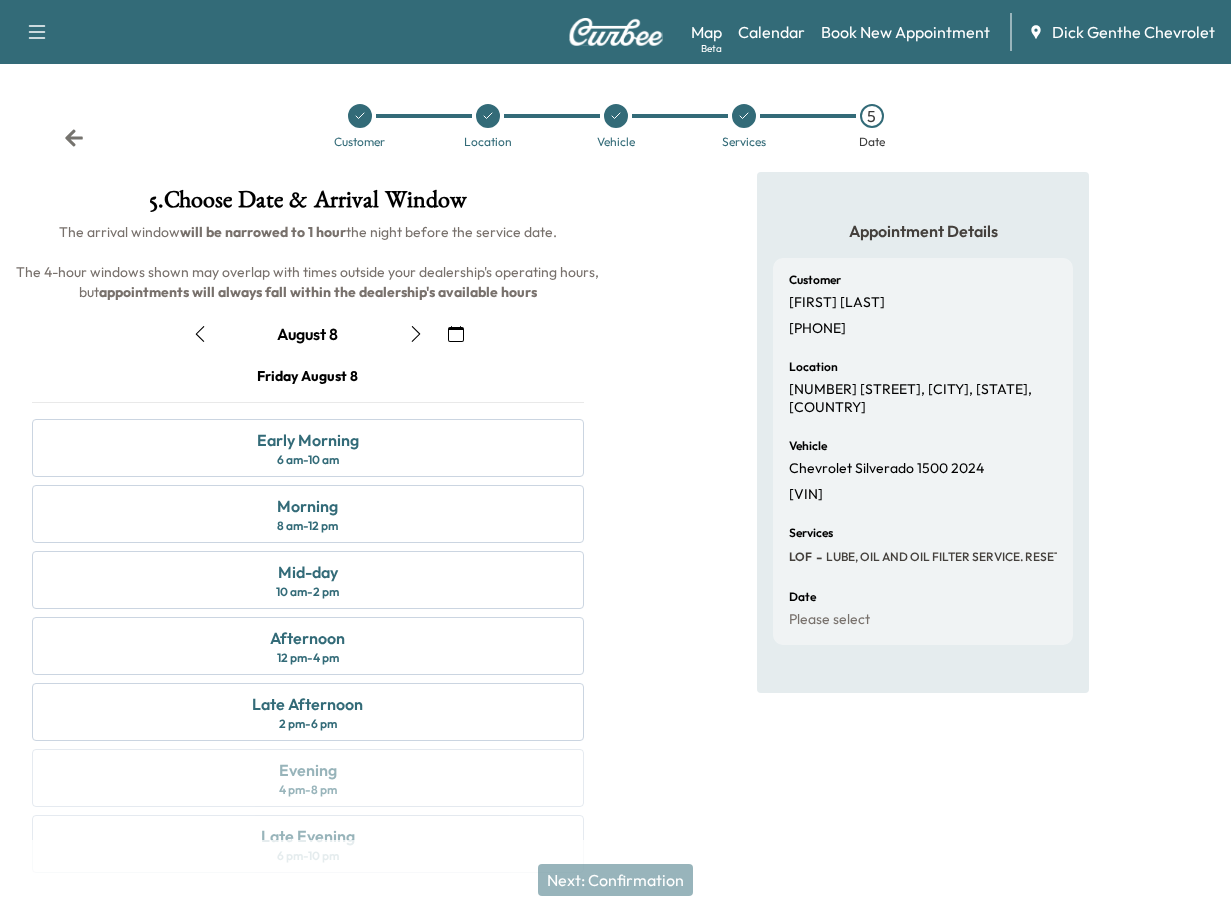 click 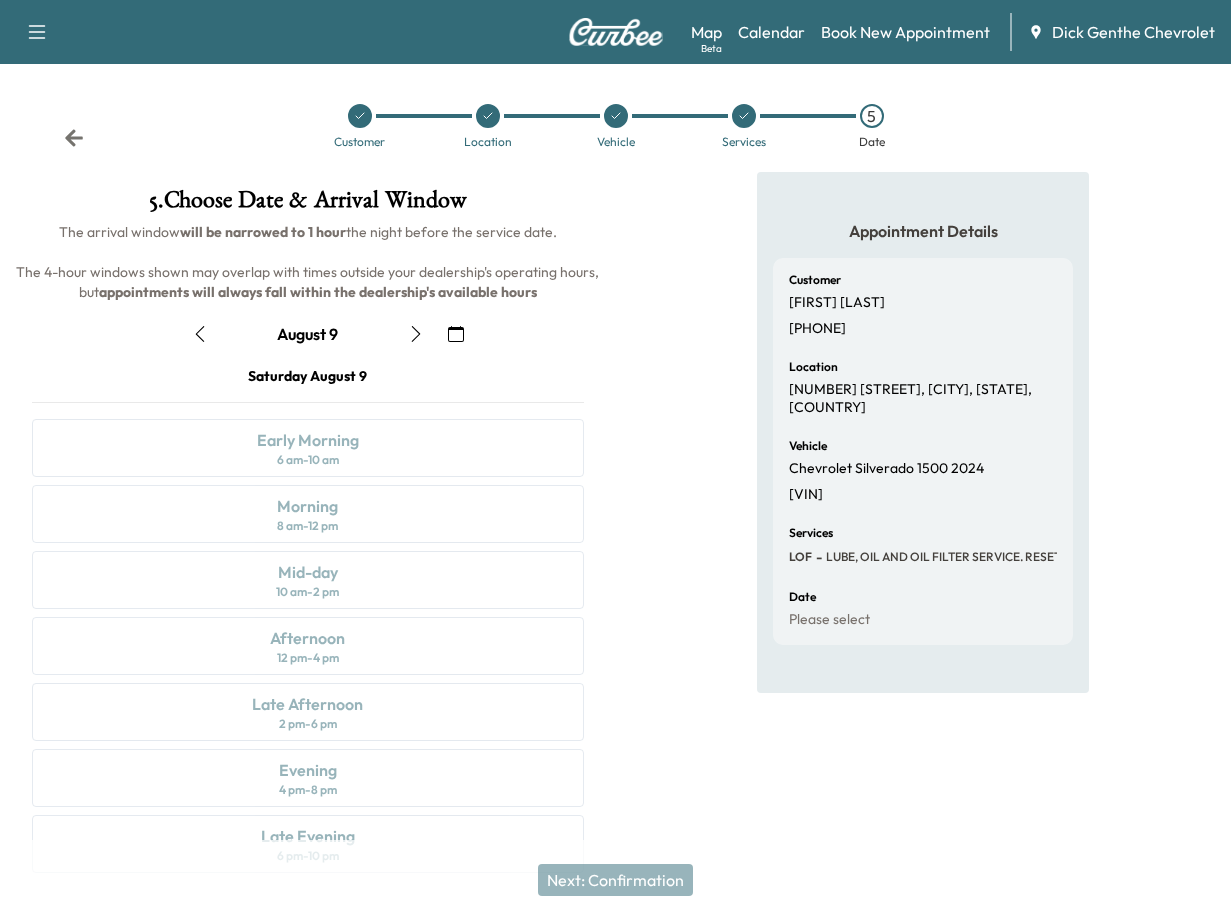 click 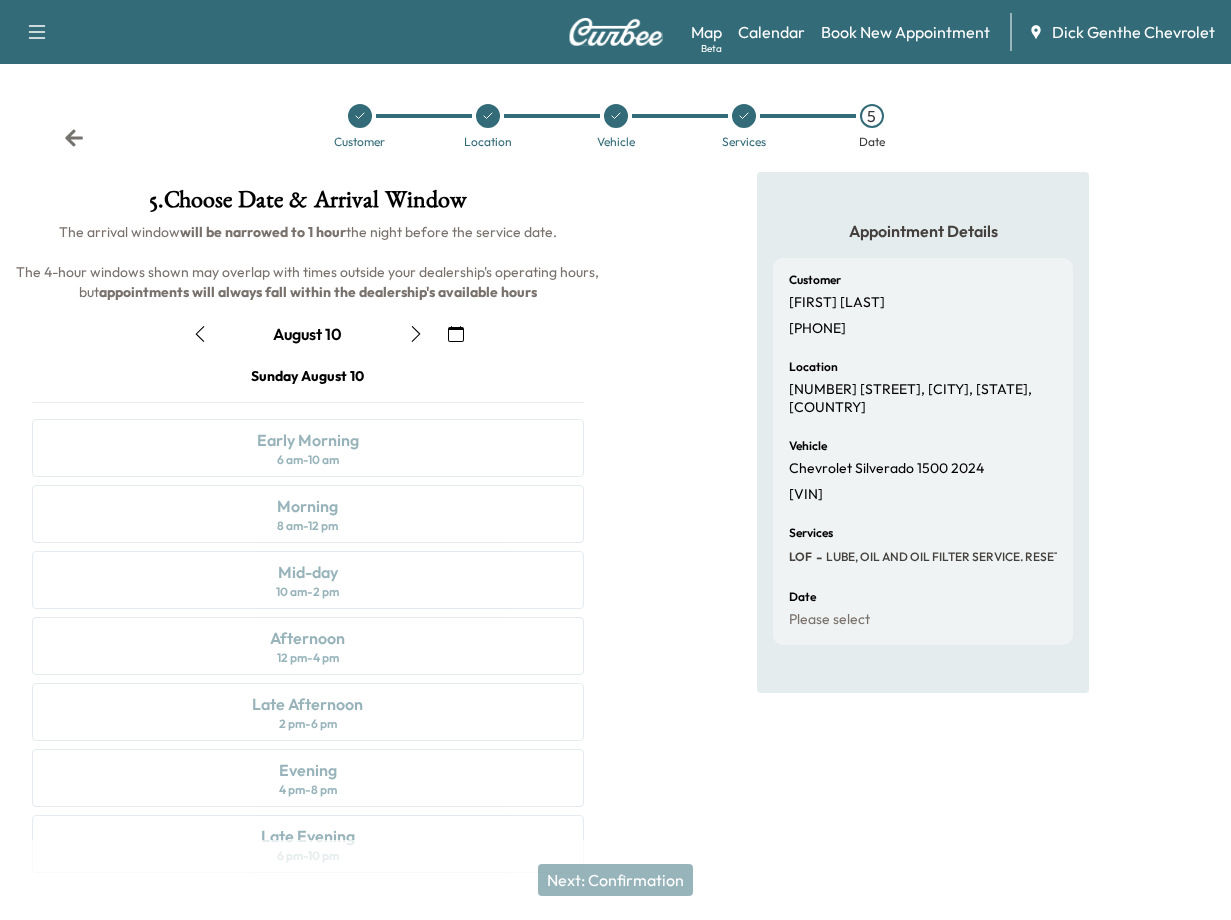 click 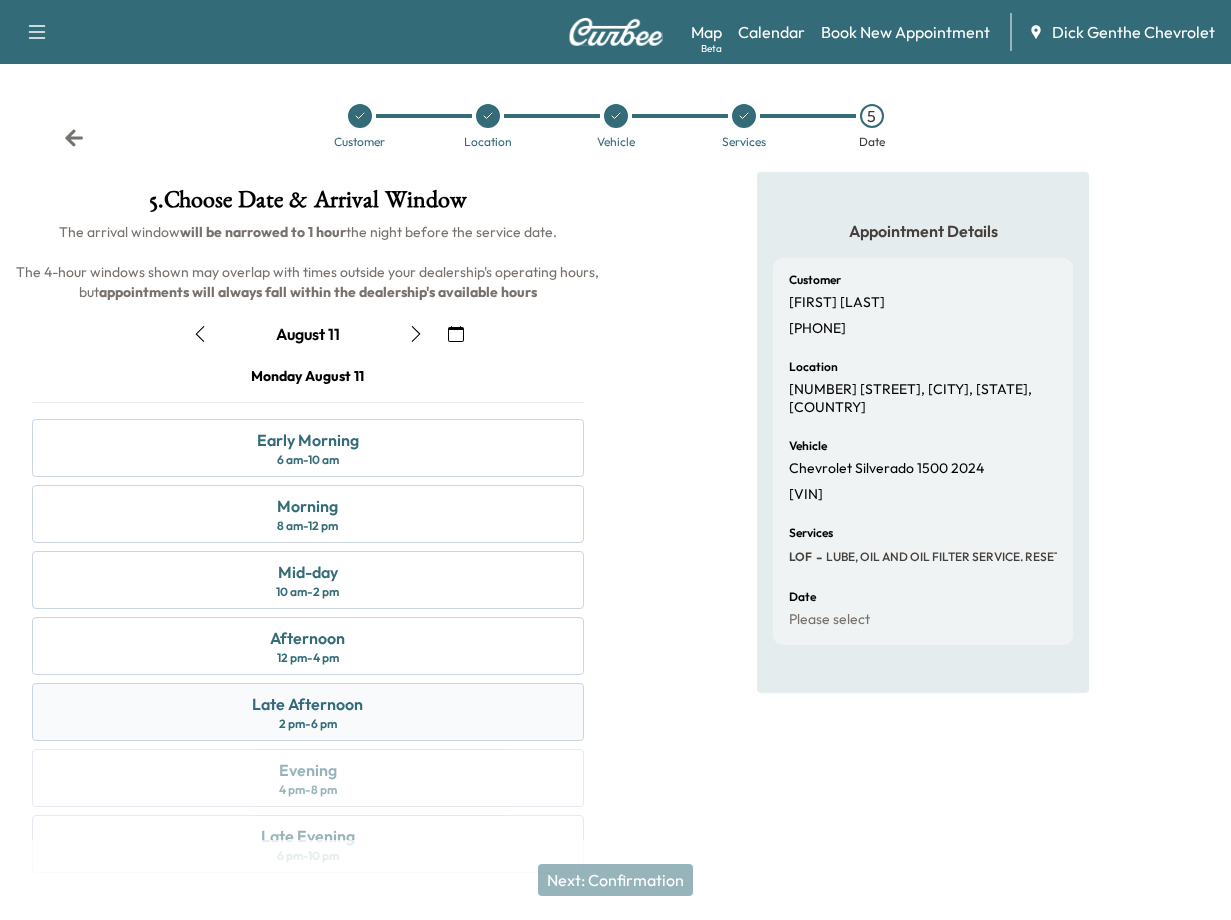 click on "2 pm  -  6 pm" at bounding box center (308, 724) 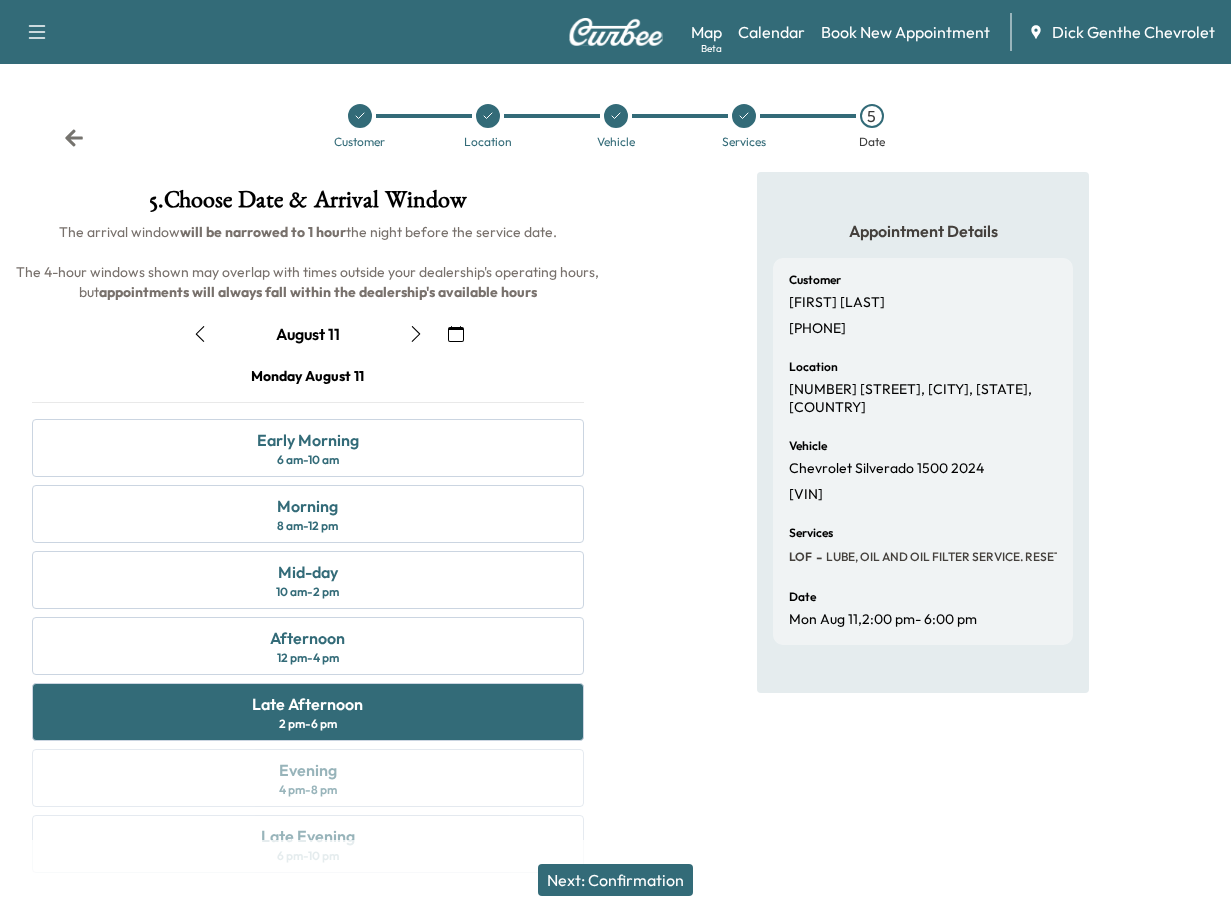 click on "Next: Confirmation" at bounding box center [615, 880] 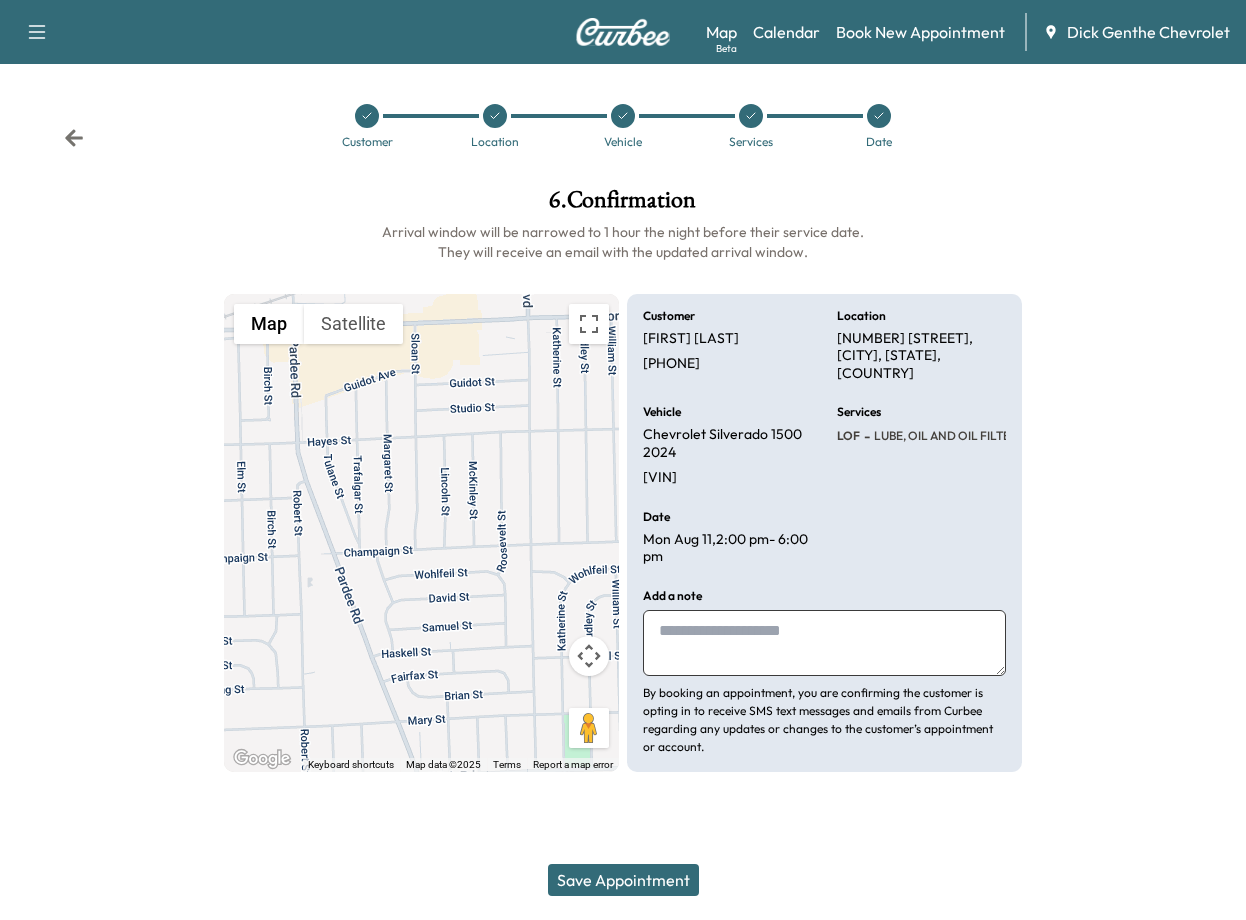 click at bounding box center [824, 643] 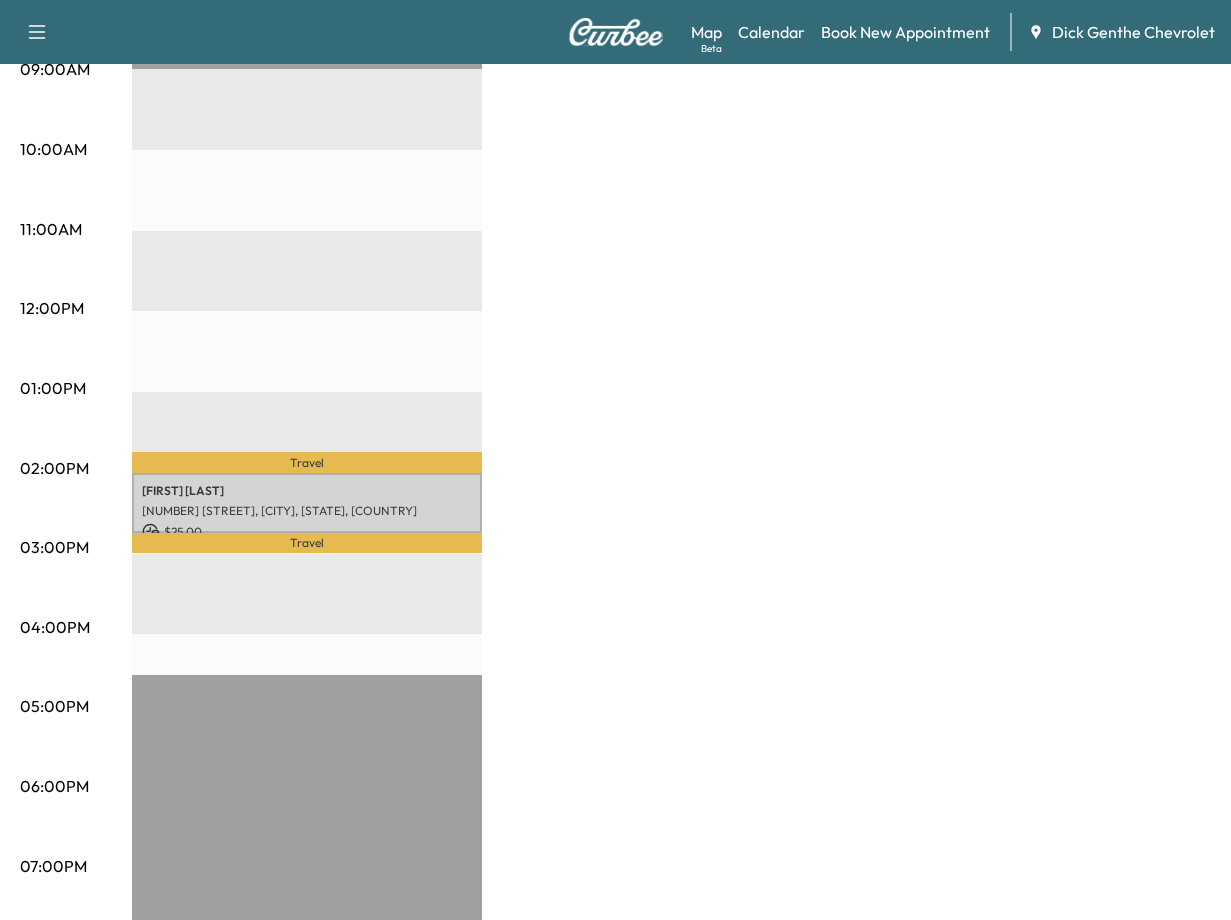 scroll, scrollTop: 0, scrollLeft: 0, axis: both 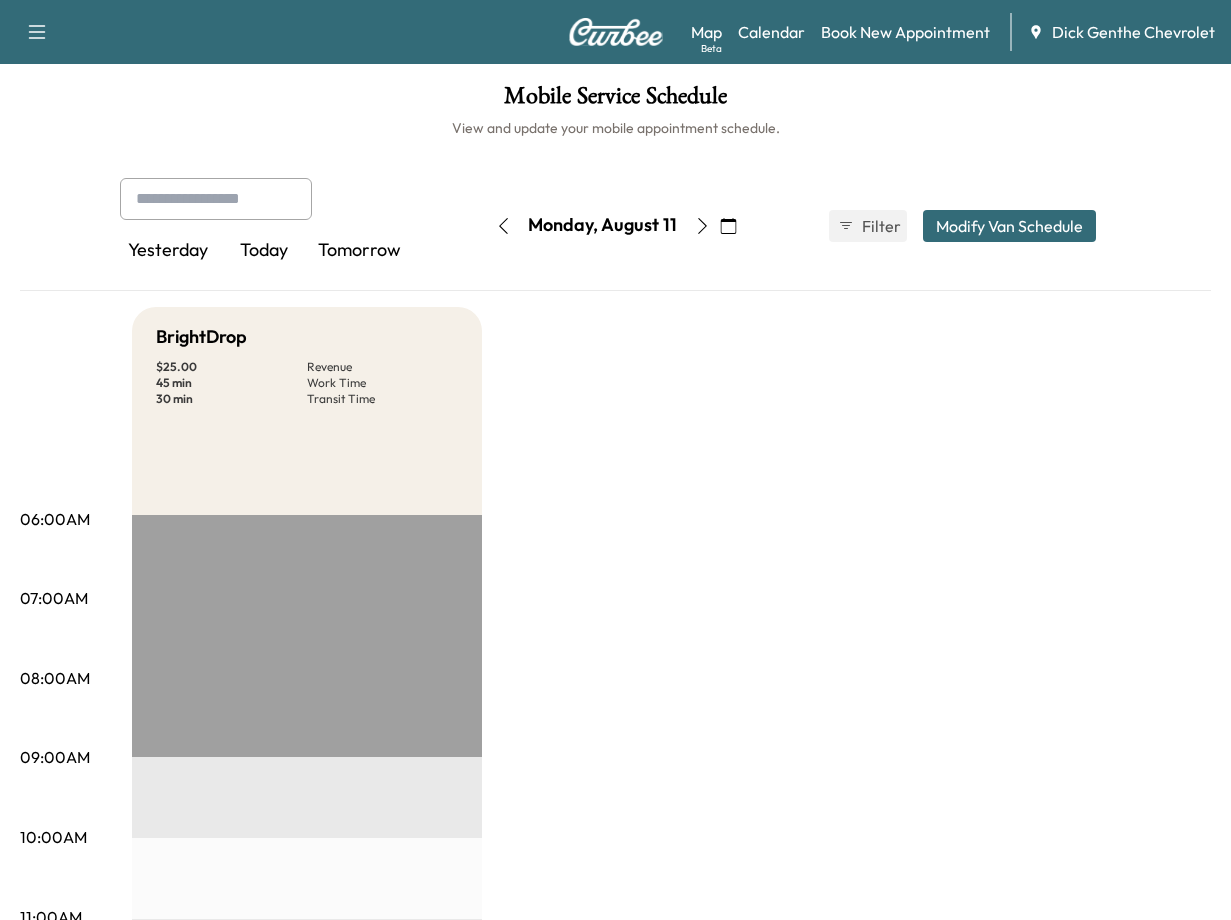 click 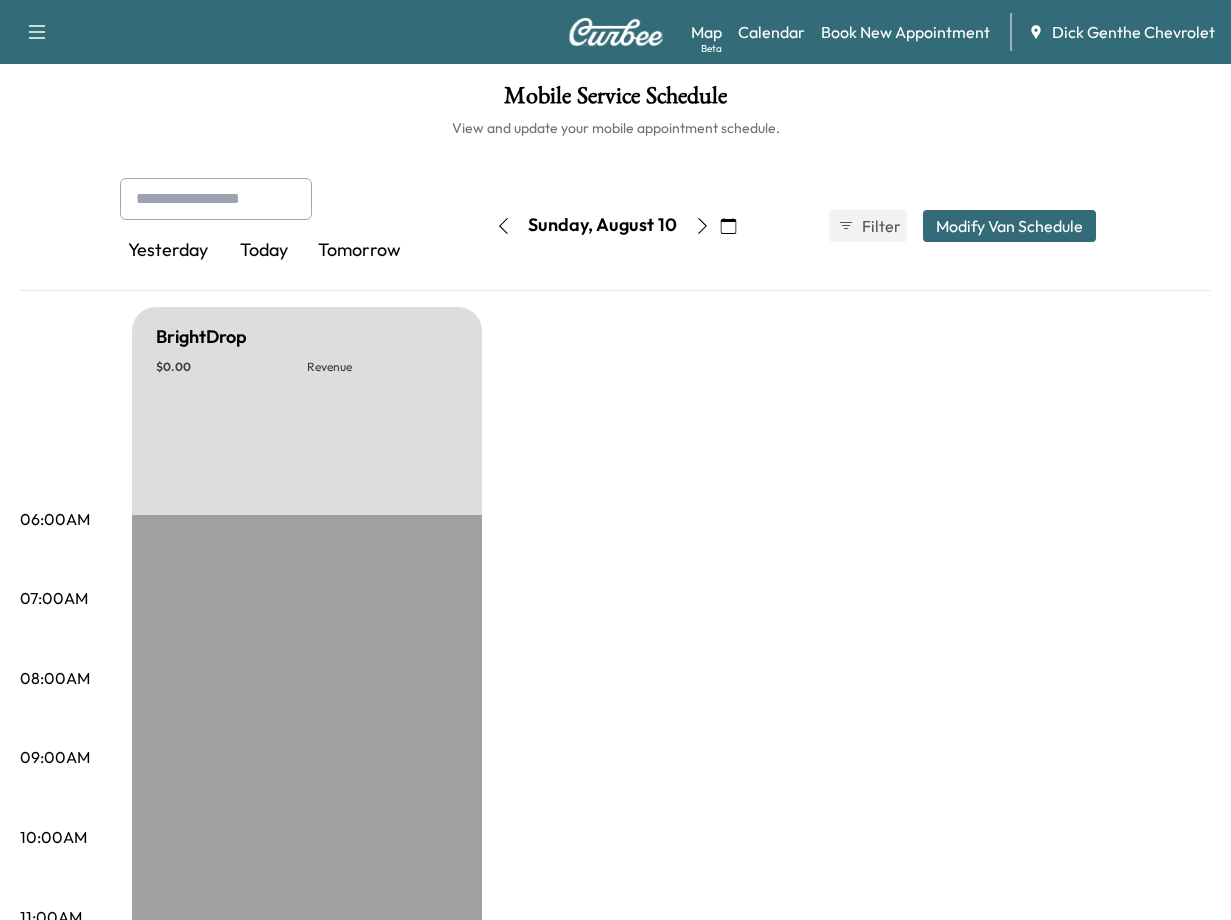 click 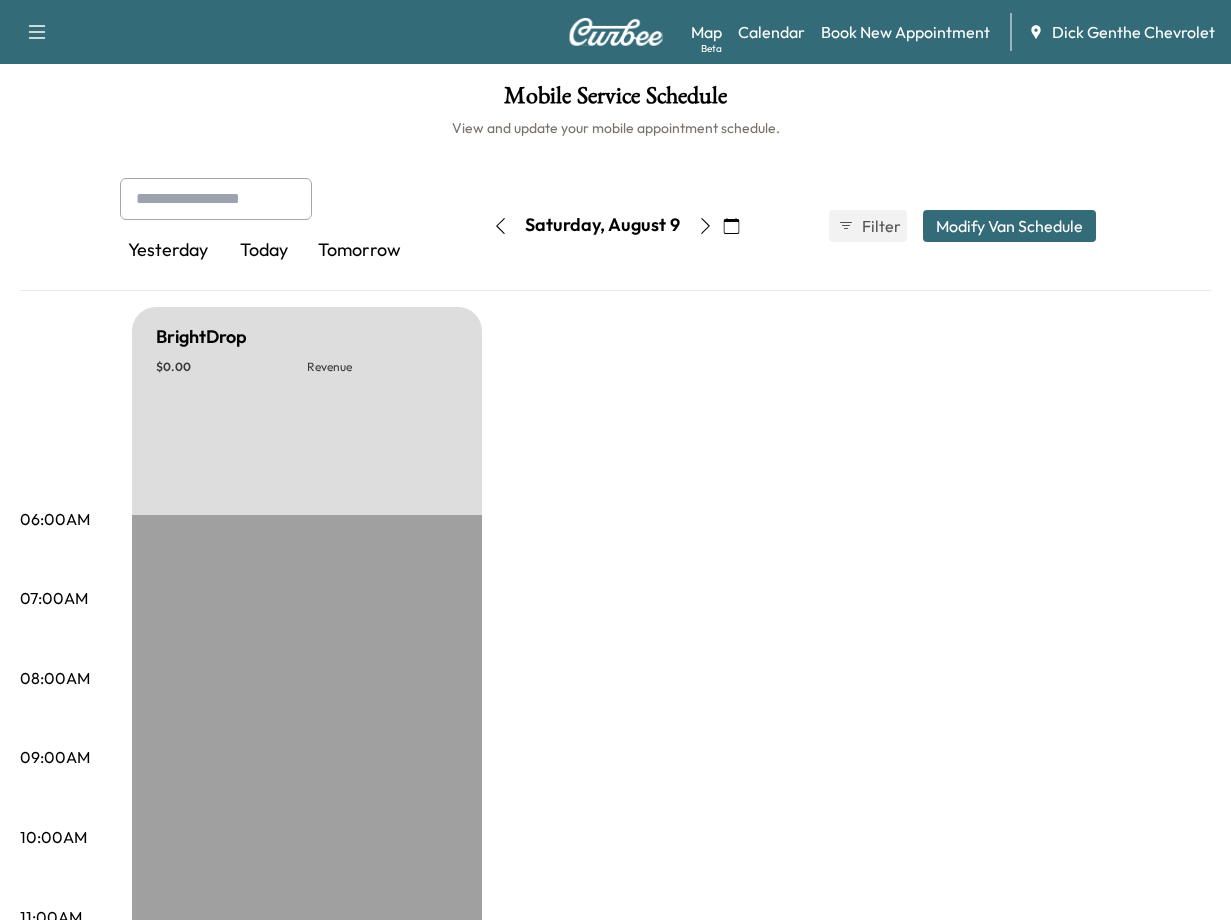 click 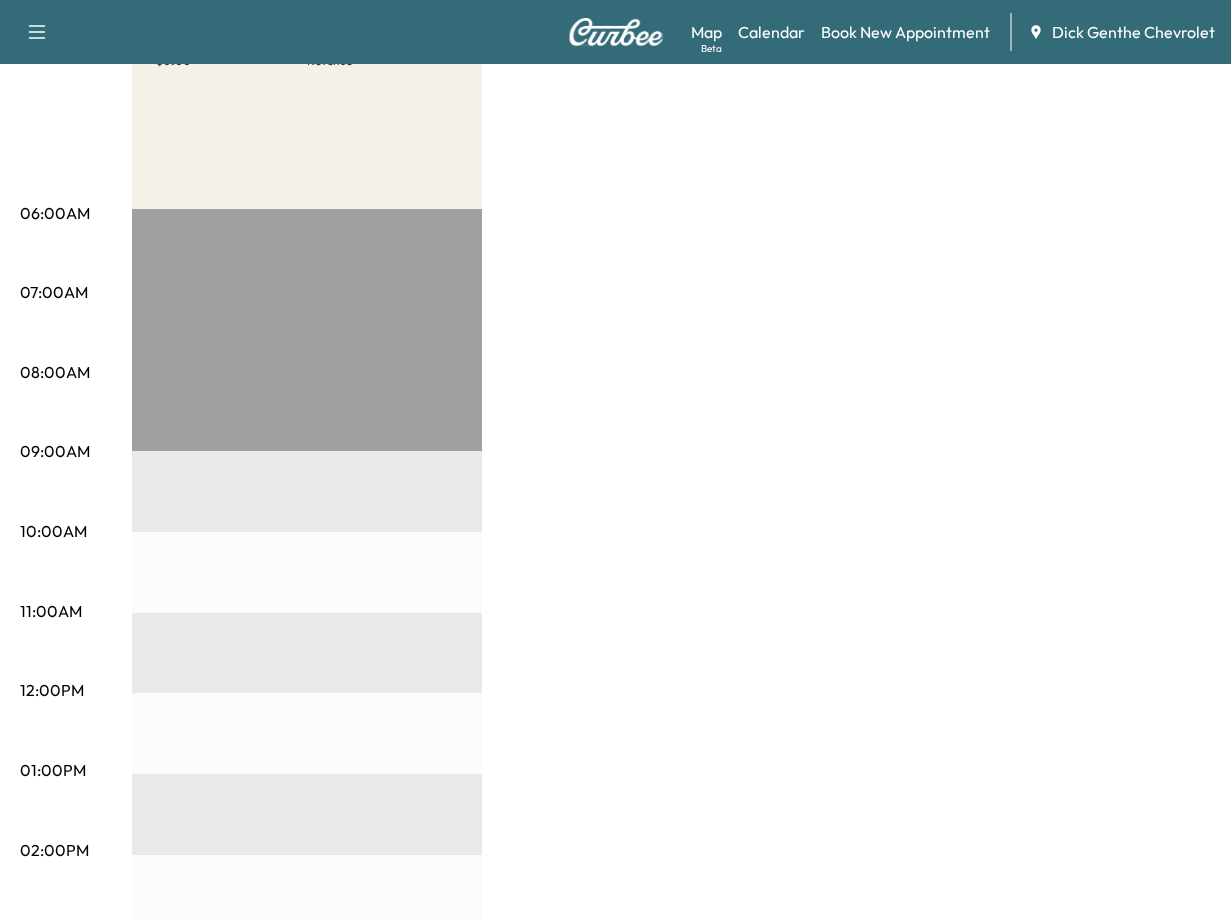 scroll, scrollTop: 0, scrollLeft: 0, axis: both 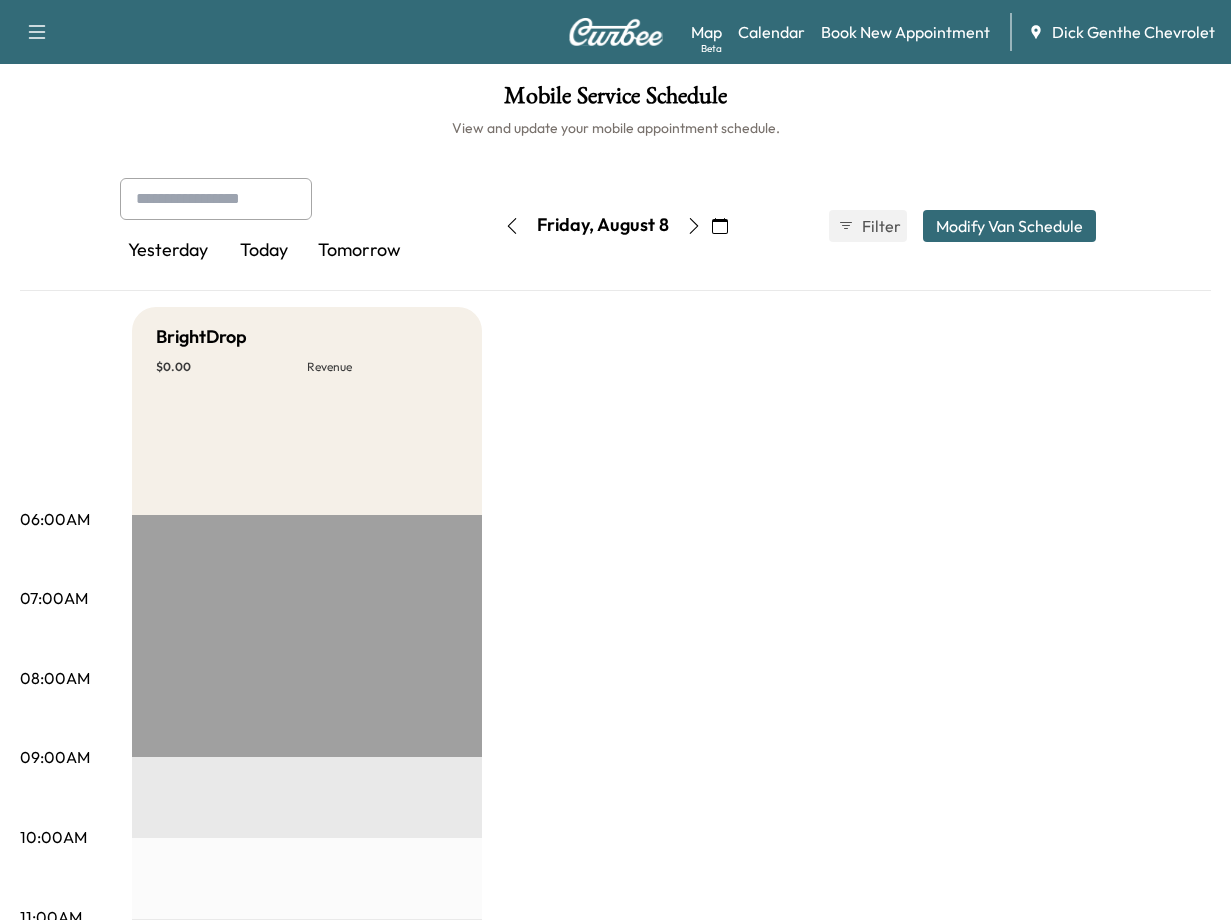 click 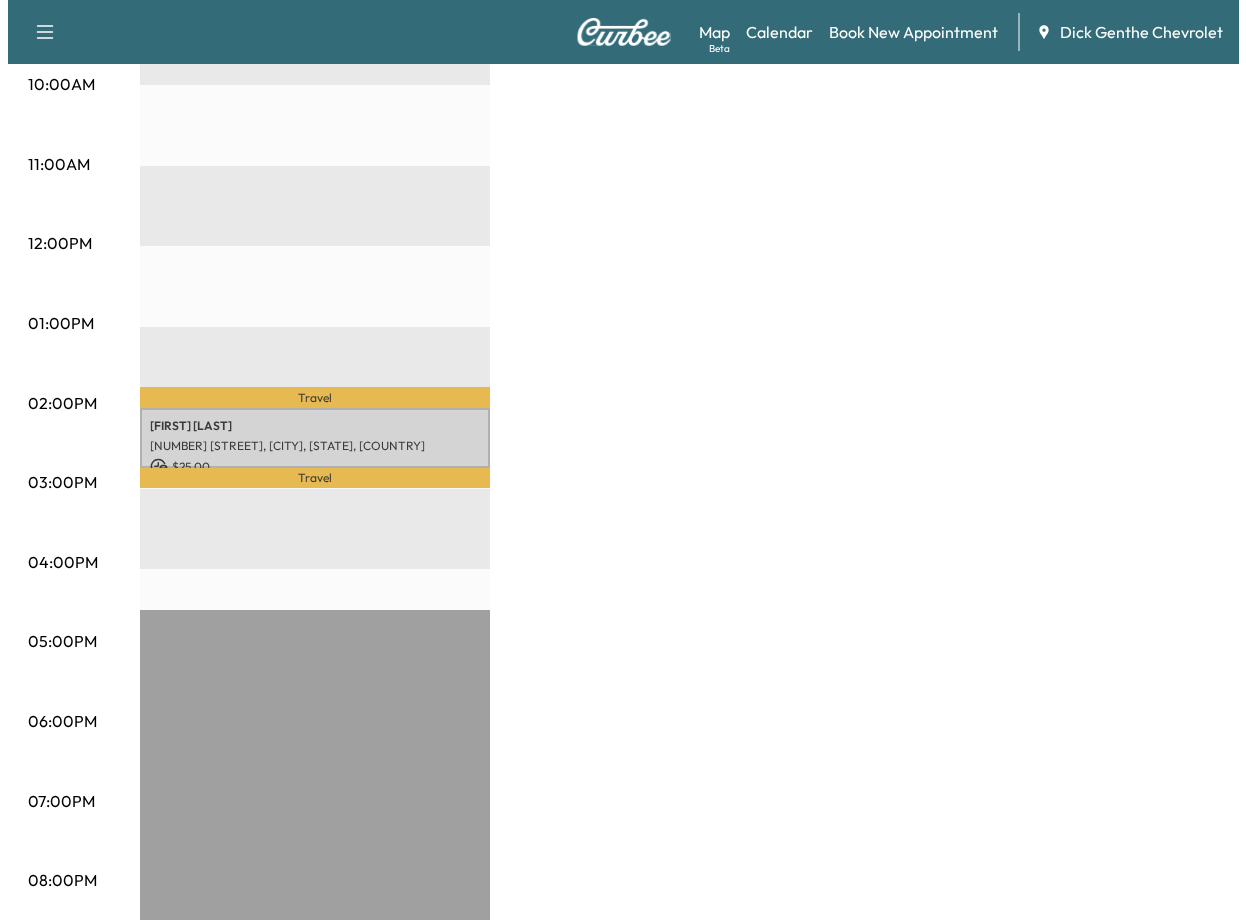 scroll, scrollTop: 800, scrollLeft: 0, axis: vertical 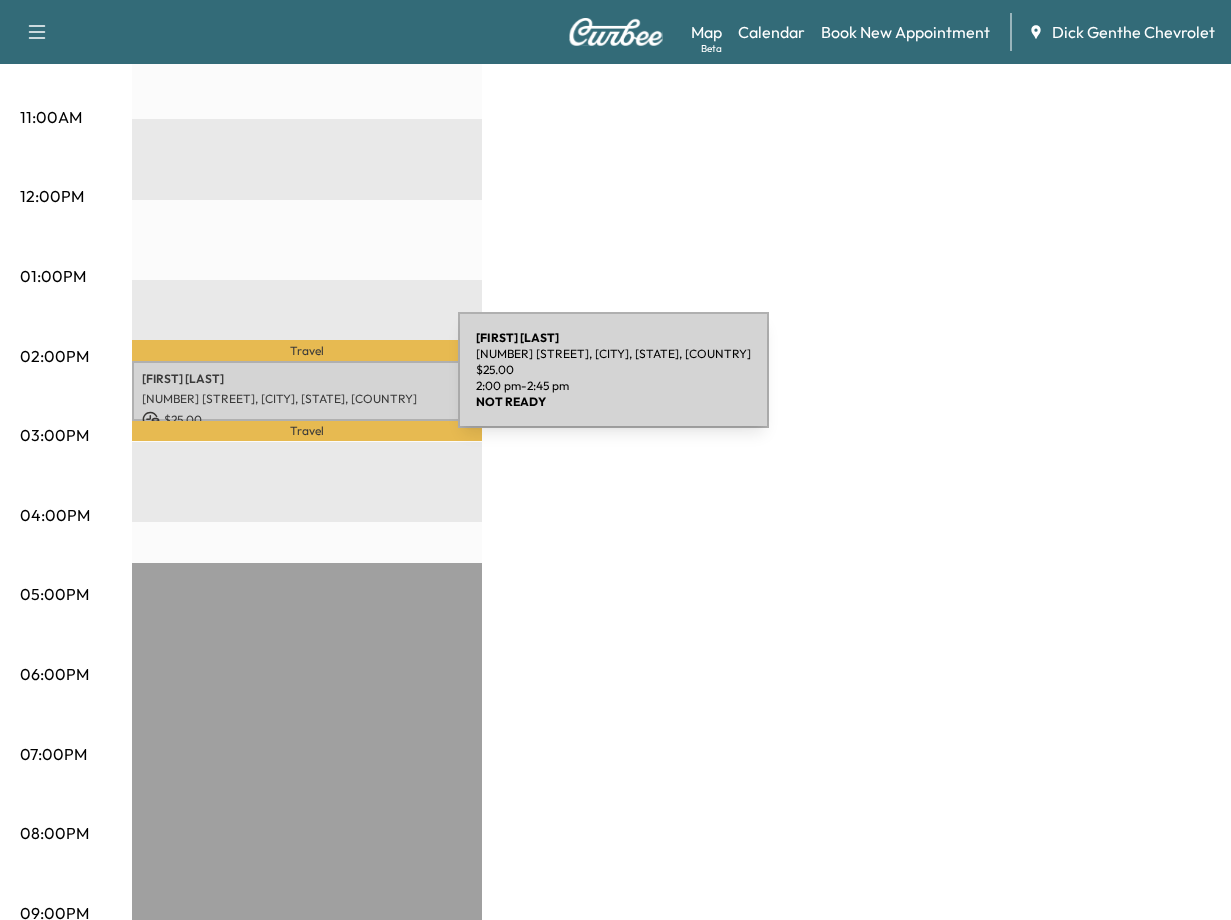 click on "[FIRST]   [LAST] [NUMBER] [STREET], [CITY], [STATE], [COUNTRY]   $ 25.00 2:00 pm  -  2:45 pm" at bounding box center (307, 391) 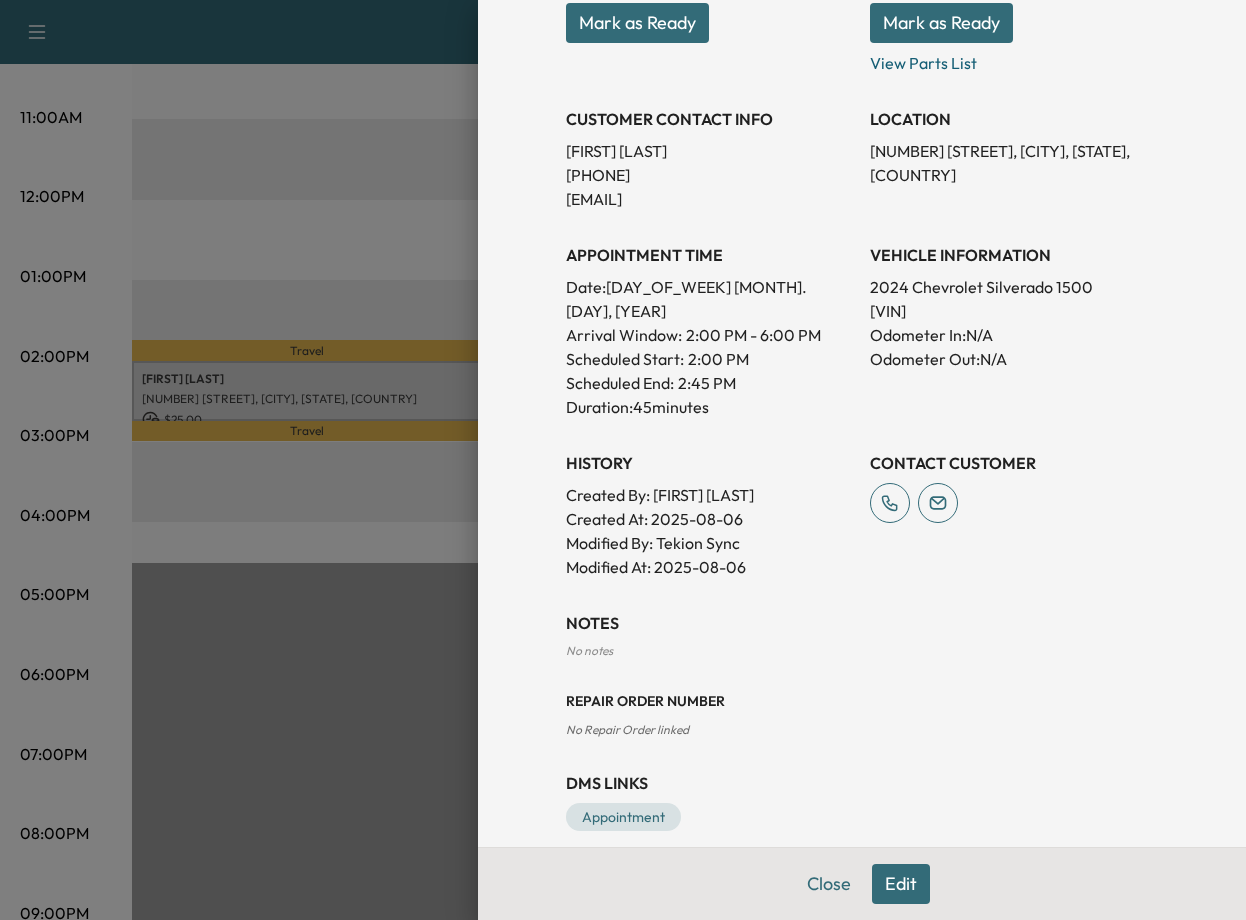 scroll, scrollTop: 0, scrollLeft: 0, axis: both 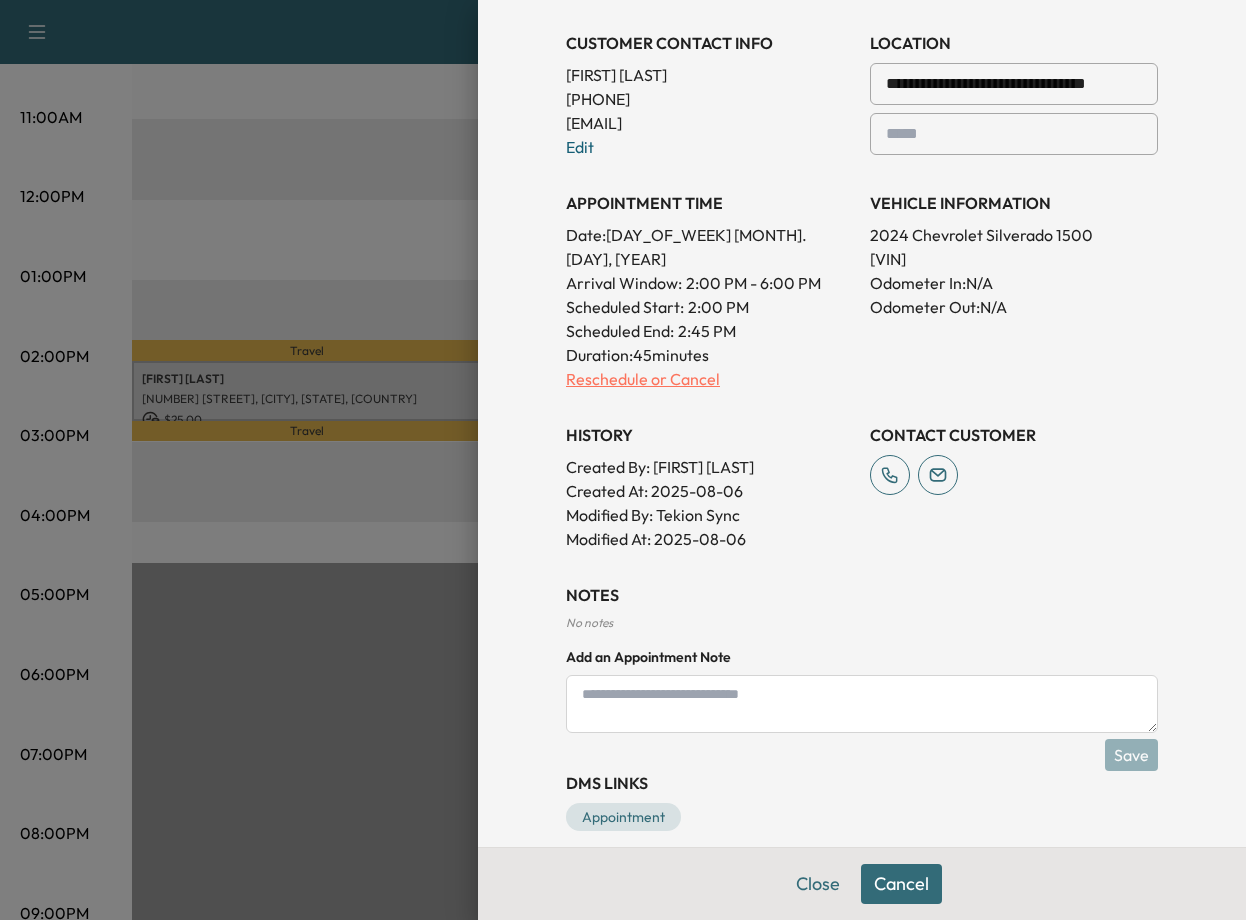 click on "Reschedule or Cancel" at bounding box center [710, 379] 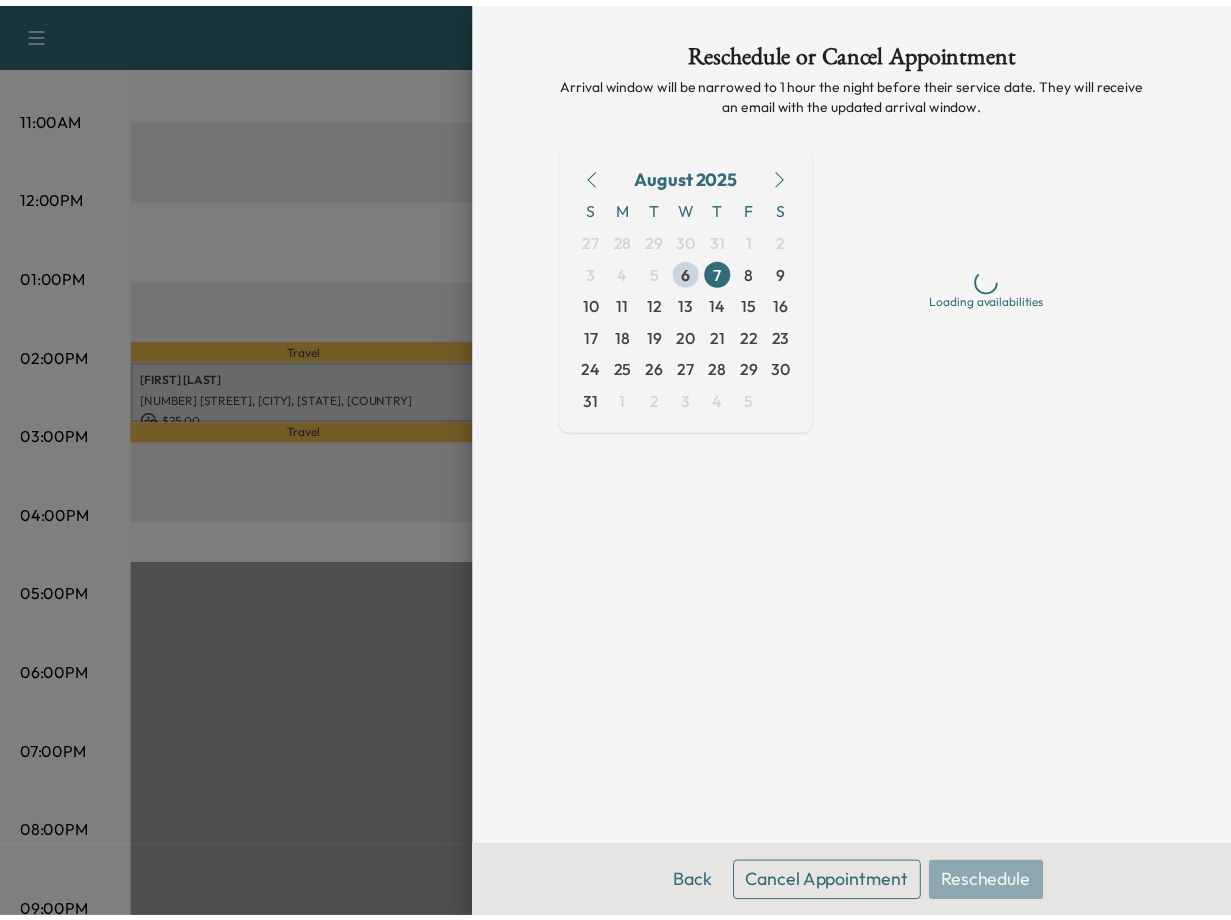 scroll, scrollTop: 0, scrollLeft: 0, axis: both 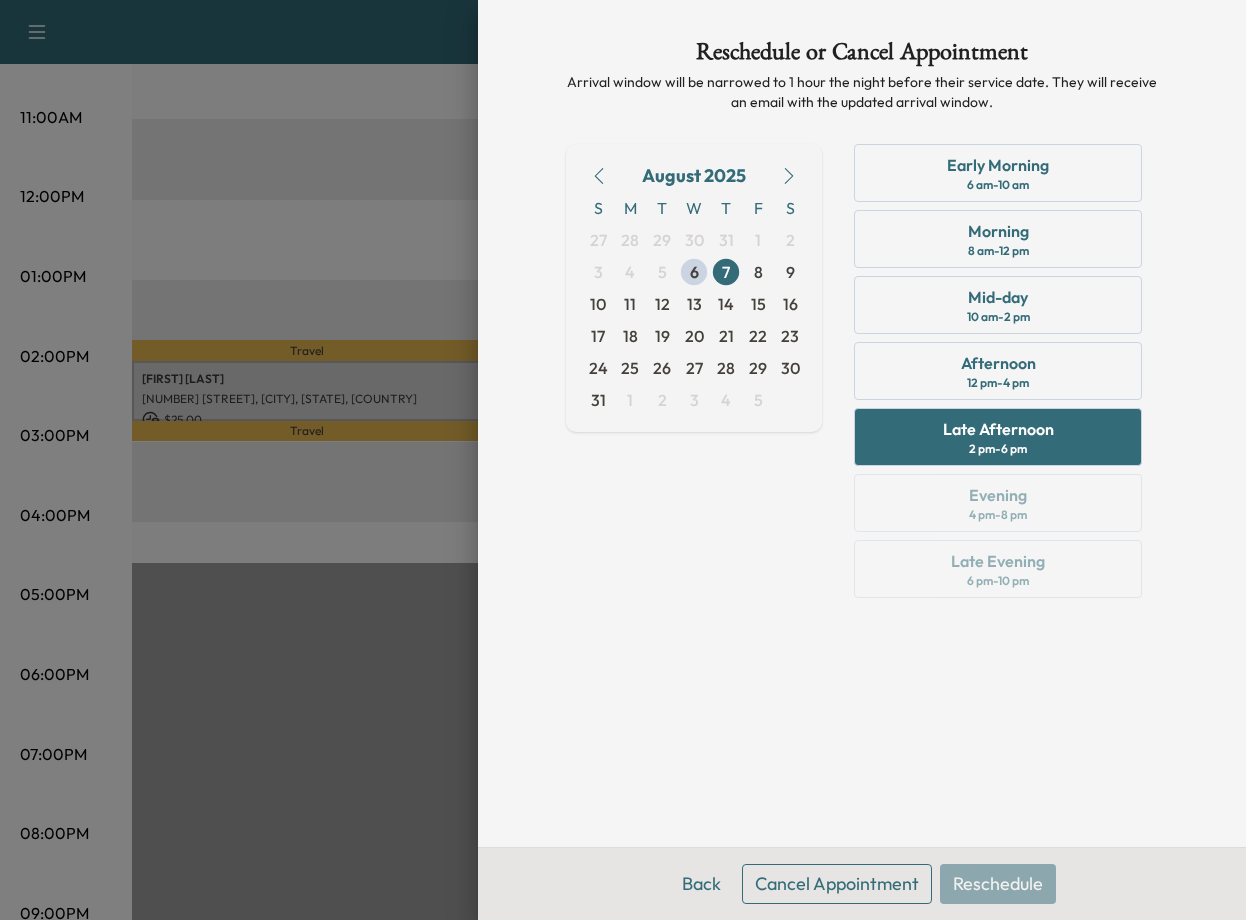 click on "Cancel Appointment" at bounding box center [837, 884] 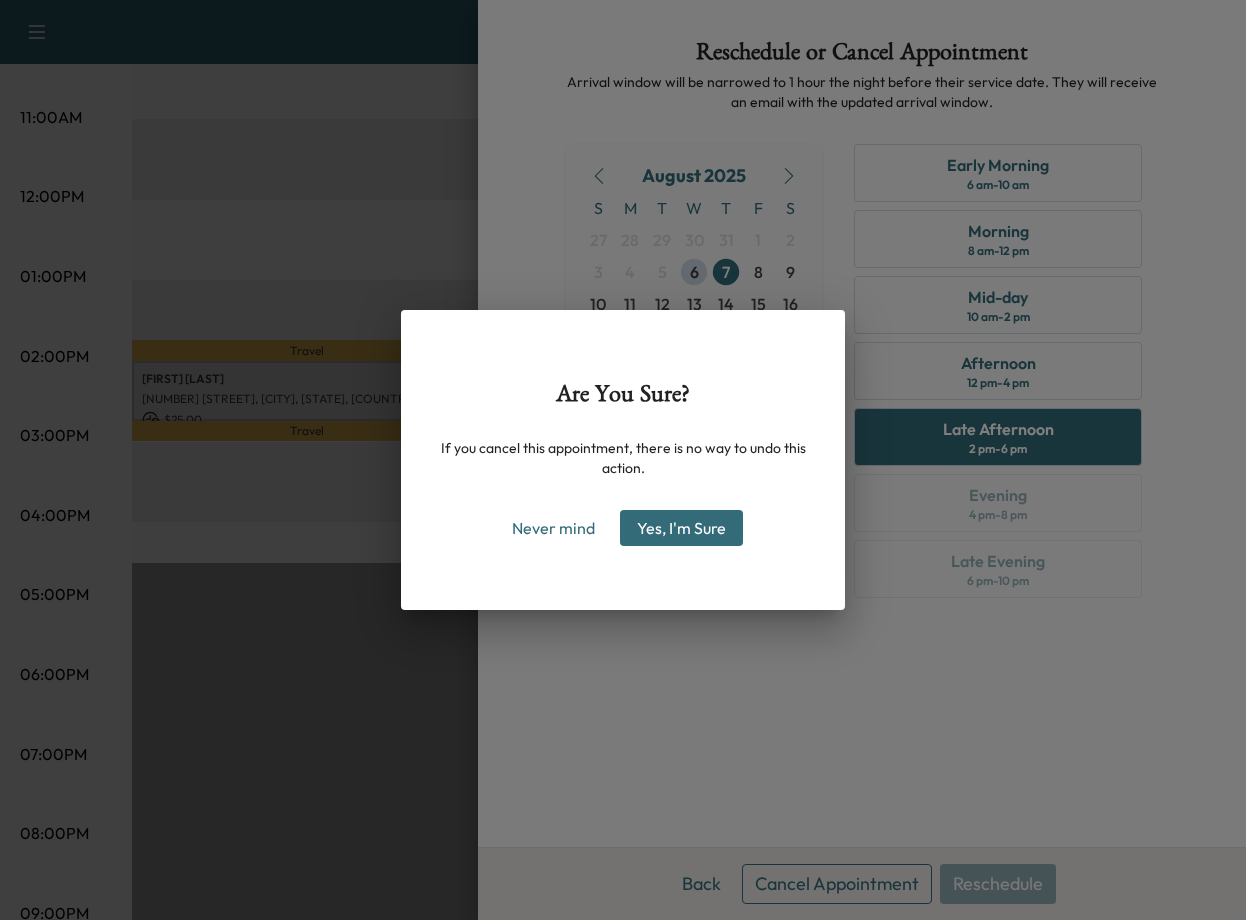 click on "Yes, I'm Sure" at bounding box center (681, 528) 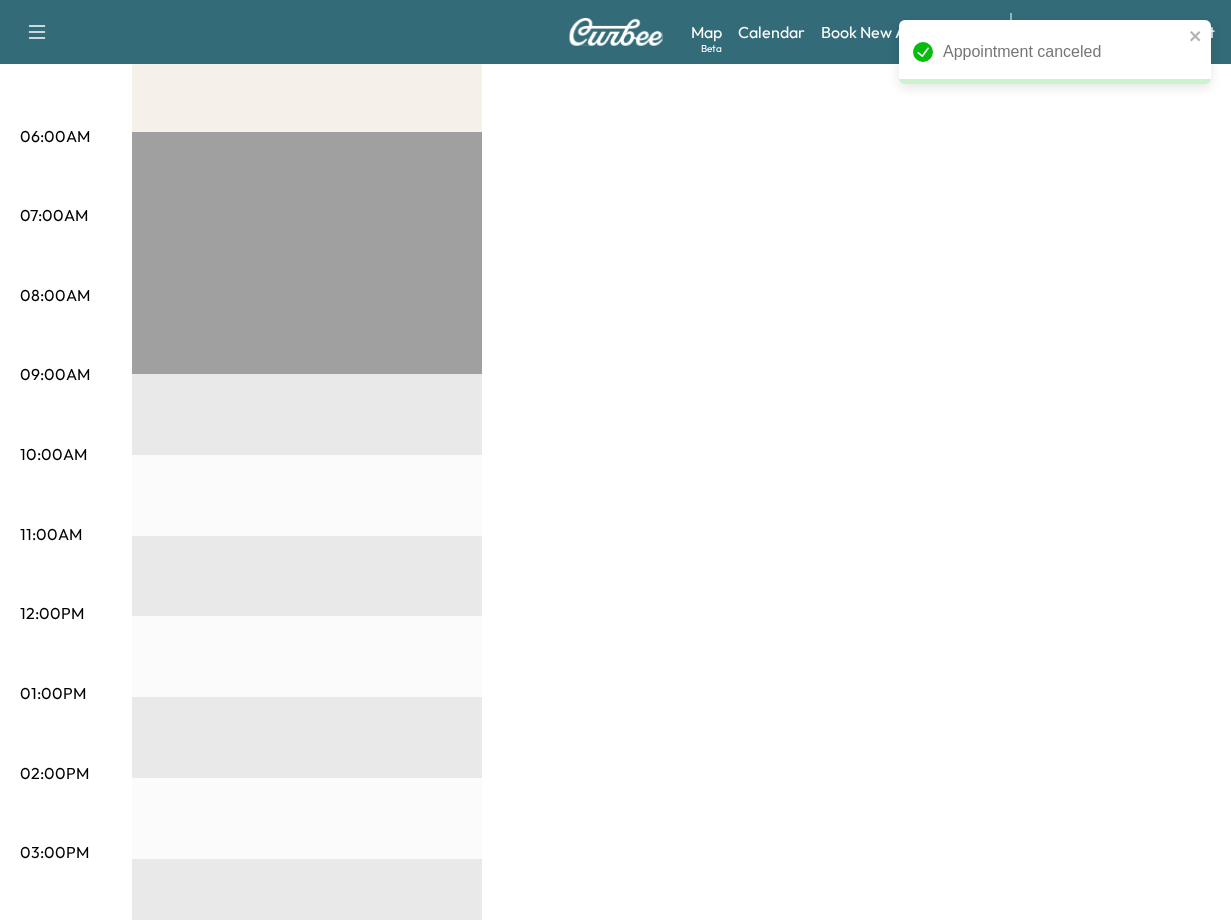 scroll, scrollTop: 0, scrollLeft: 0, axis: both 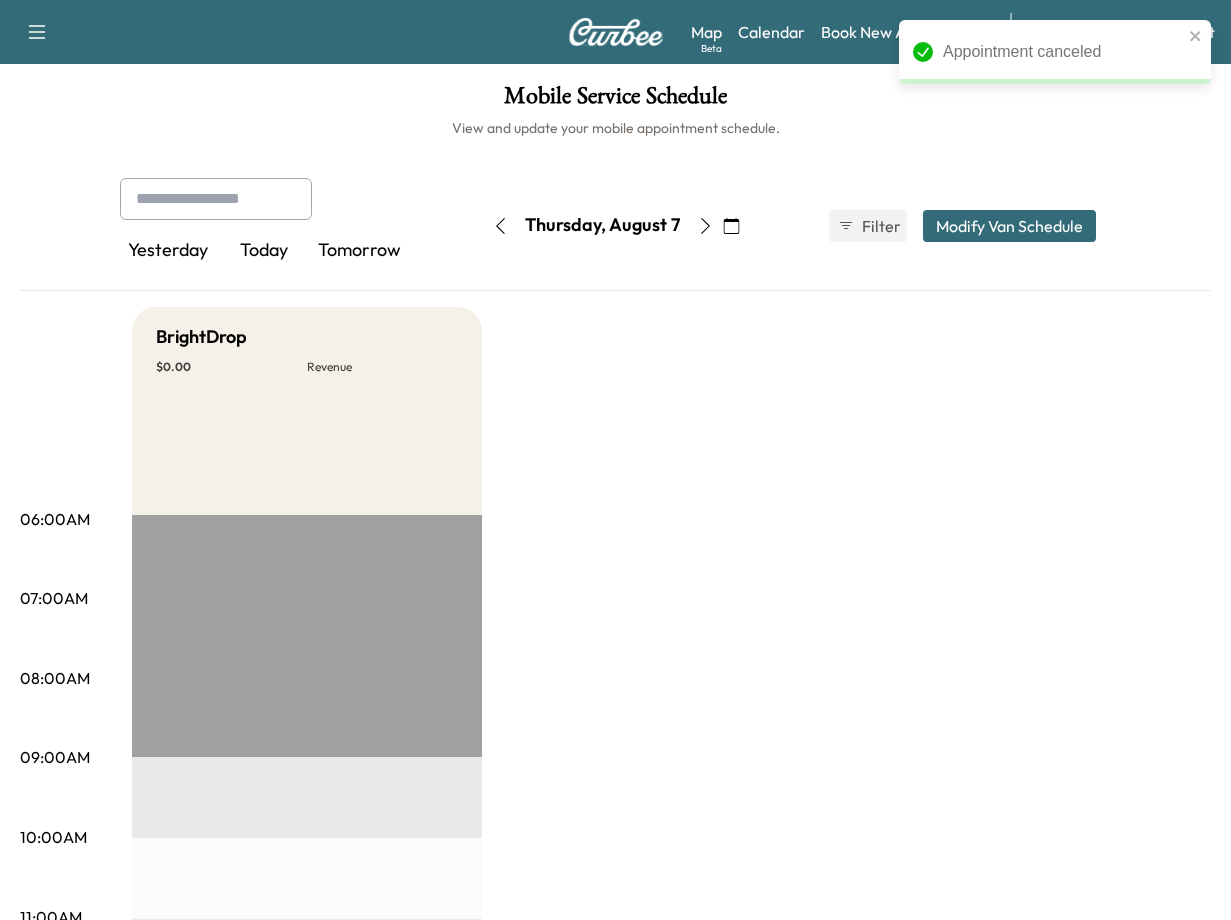 click on "BrightDrop $ 0.00 Revenue EST Start" at bounding box center [671, 1057] 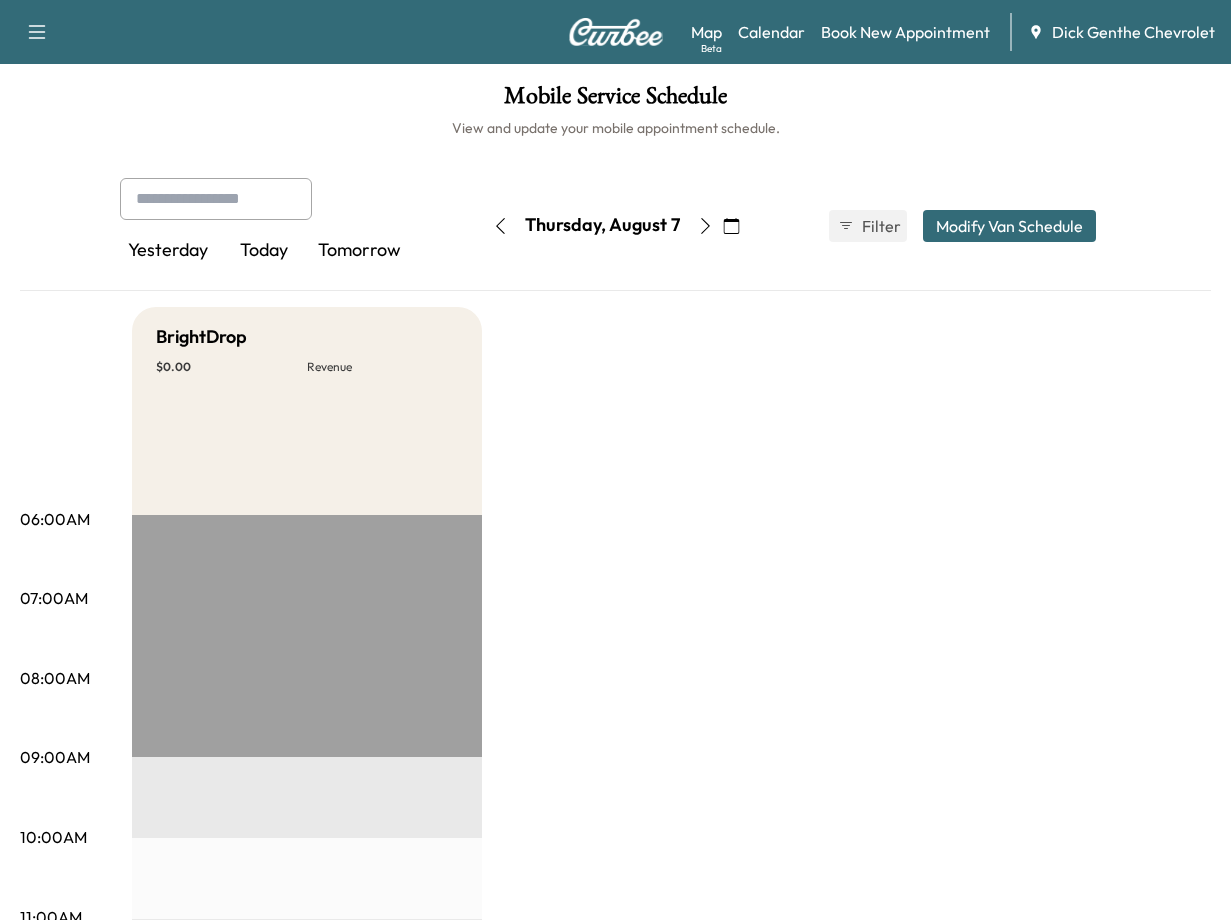 drag, startPoint x: 665, startPoint y: 428, endPoint x: 119, endPoint y: 405, distance: 546.4842 